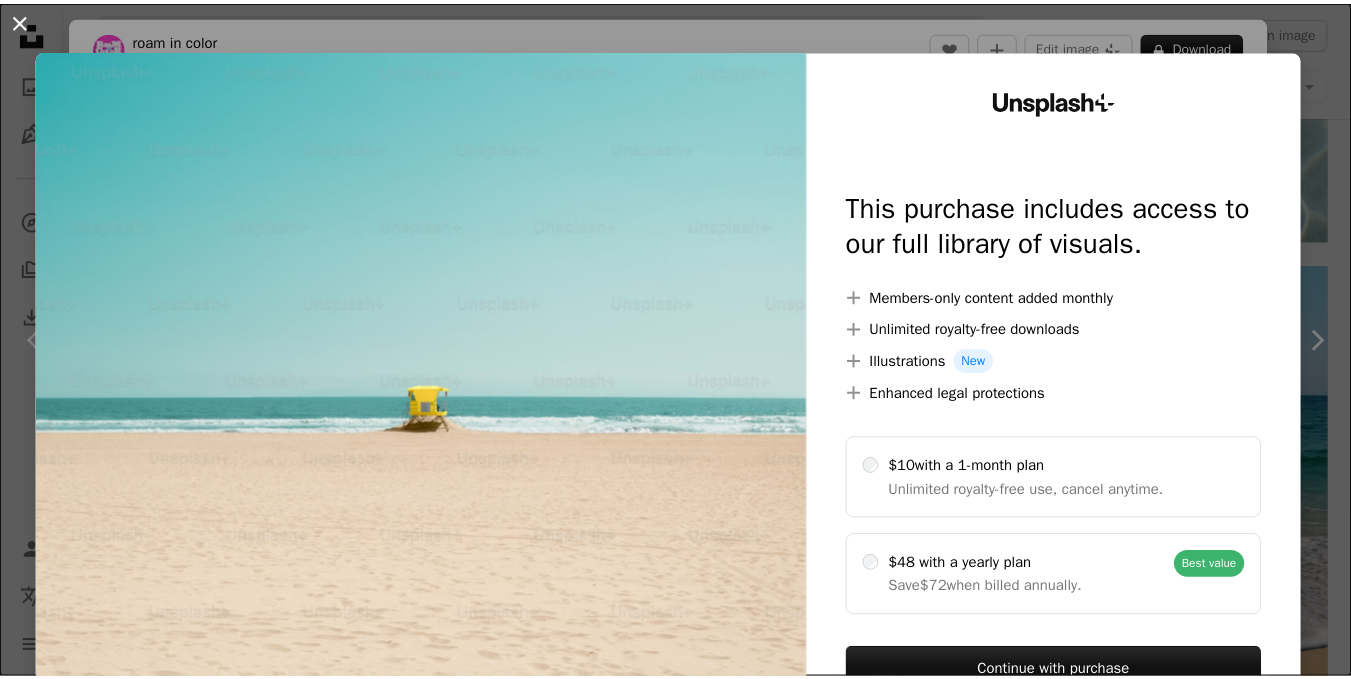 scroll, scrollTop: 4000, scrollLeft: 0, axis: vertical 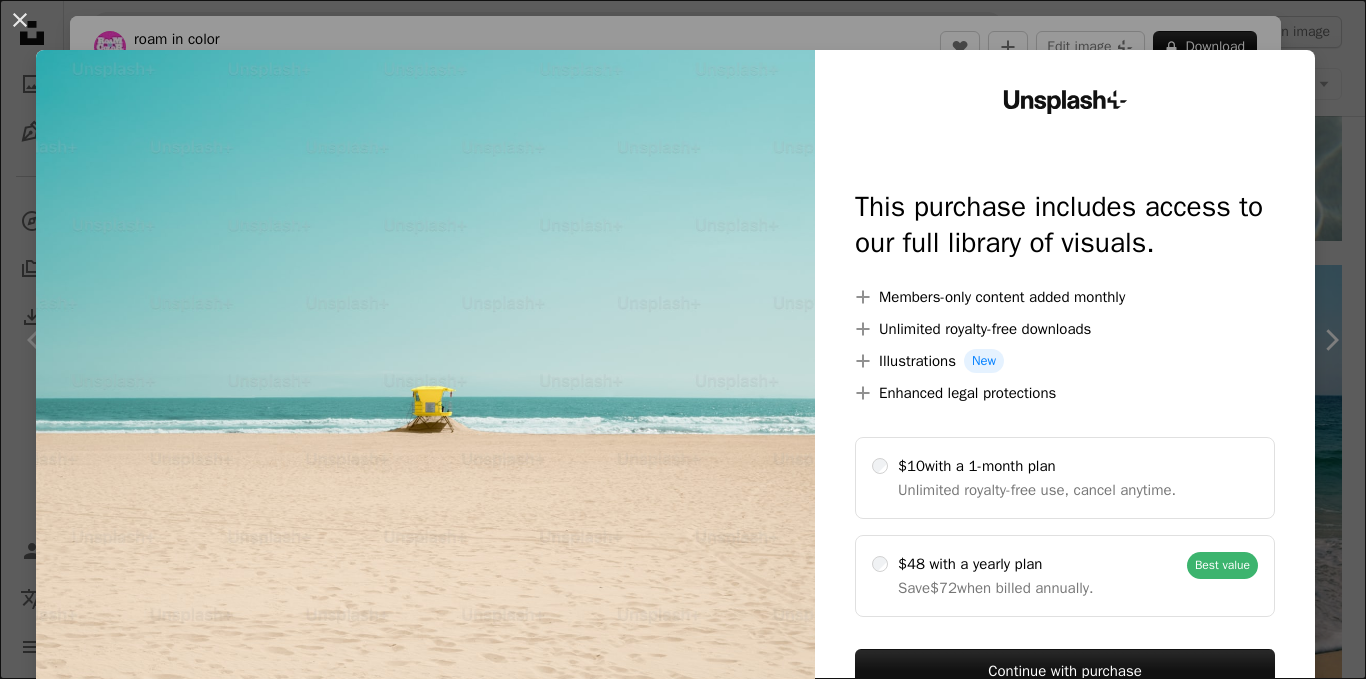 click on "An X shape Unsplash+ This purchase includes access to our full library of visuals. A plus sign Members-only content added monthly A plus sign Unlimited royalty-free downloads A plus sign Illustrations  New A plus sign Enhanced legal protections $10  with a 1-month plan Unlimited royalty-free use, cancel anytime. $48   with a yearly plan Save  $72  when billed annually. Best value Continue with purchase Taxes where applicable. Renews automatically. Cancel anytime." at bounding box center [683, 339] 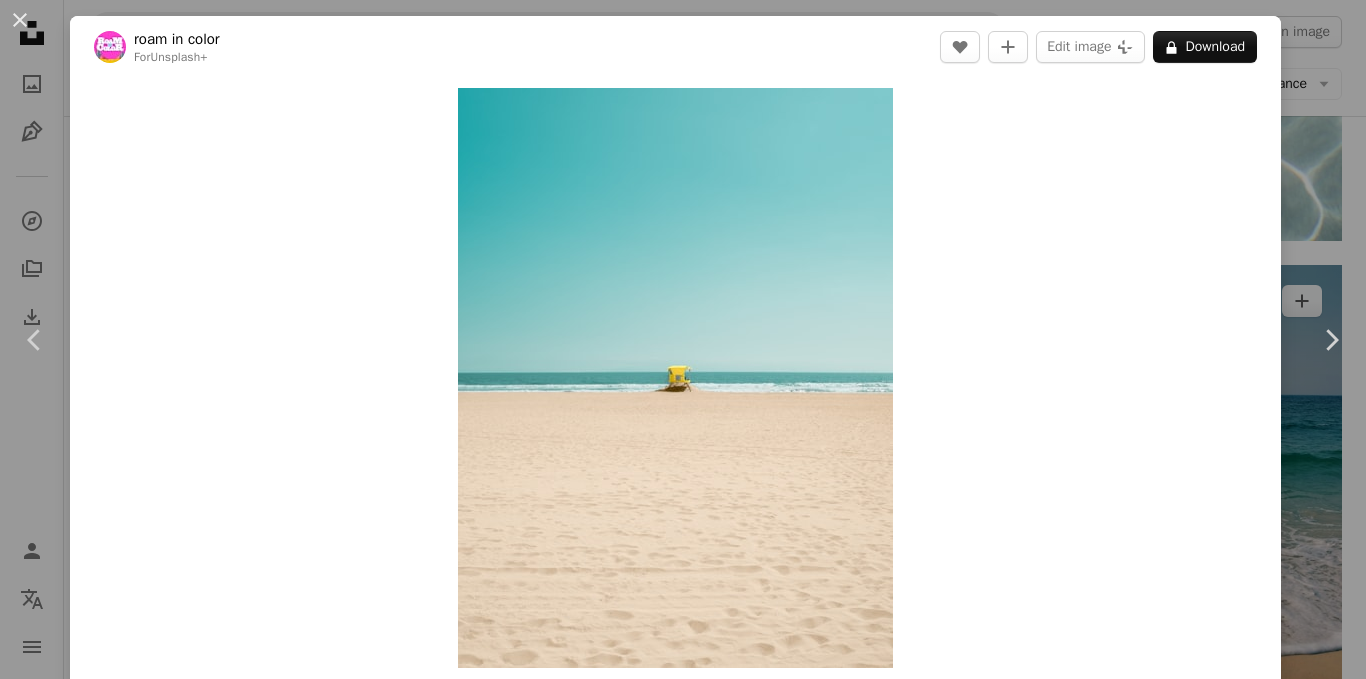drag, startPoint x: 13, startPoint y: 11, endPoint x: 1077, endPoint y: 314, distance: 1106.3024 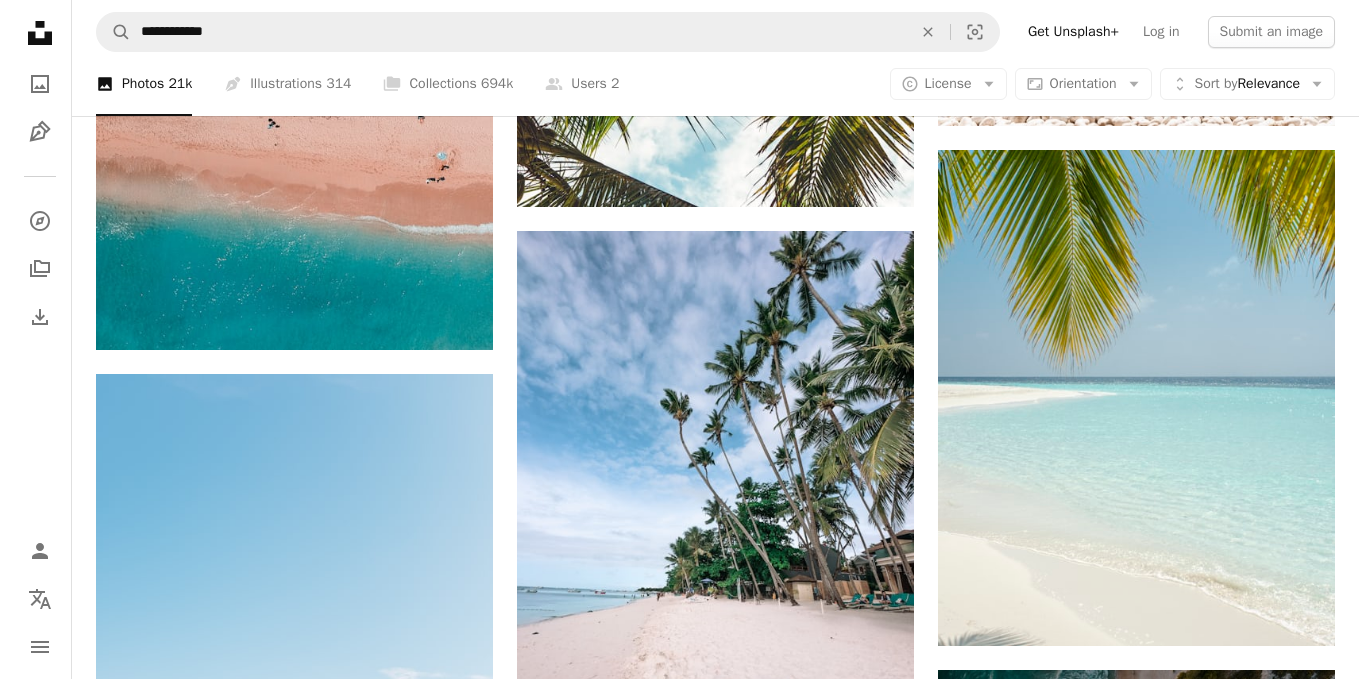scroll, scrollTop: 2800, scrollLeft: 0, axis: vertical 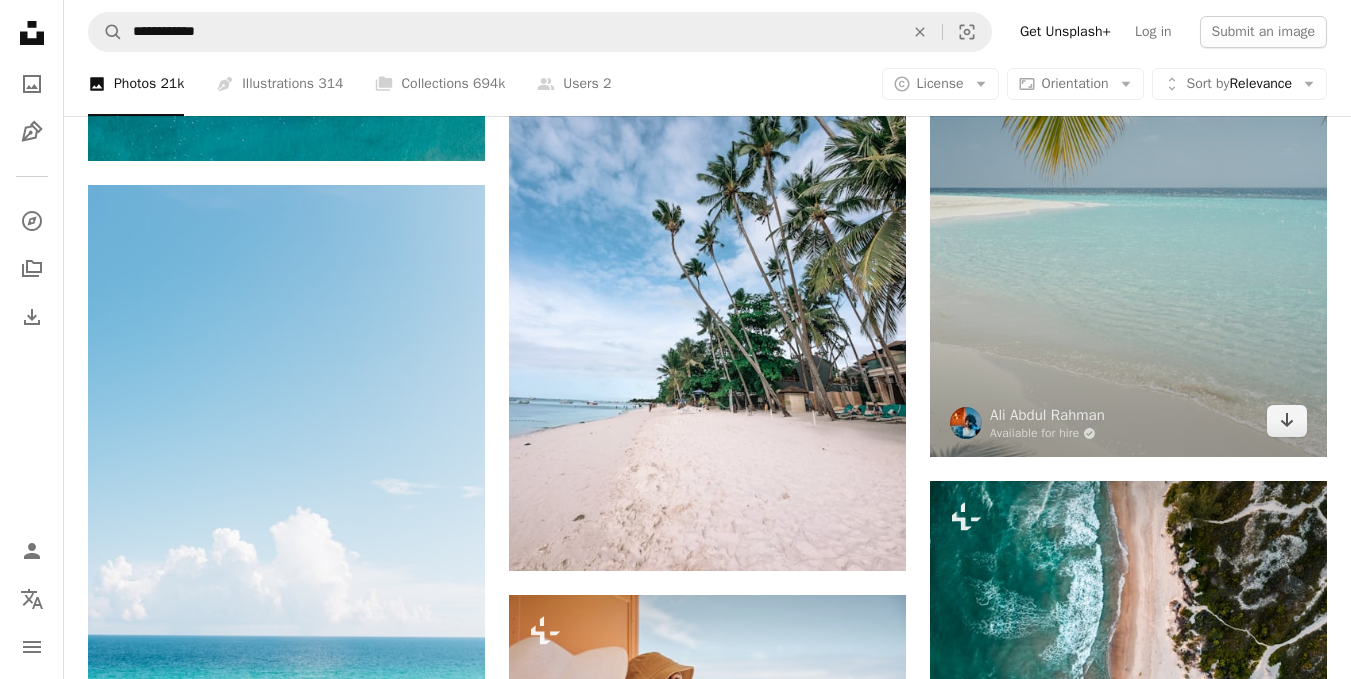 click at bounding box center [1128, 209] 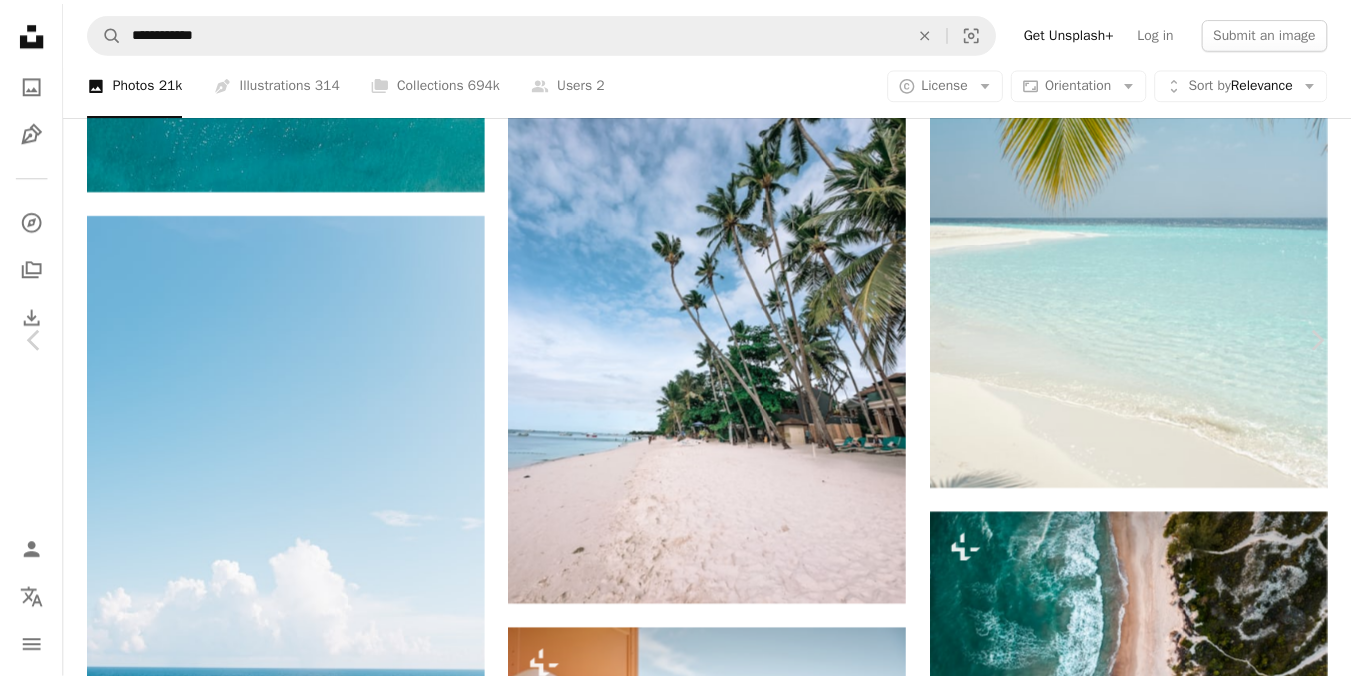 scroll, scrollTop: 6100, scrollLeft: 0, axis: vertical 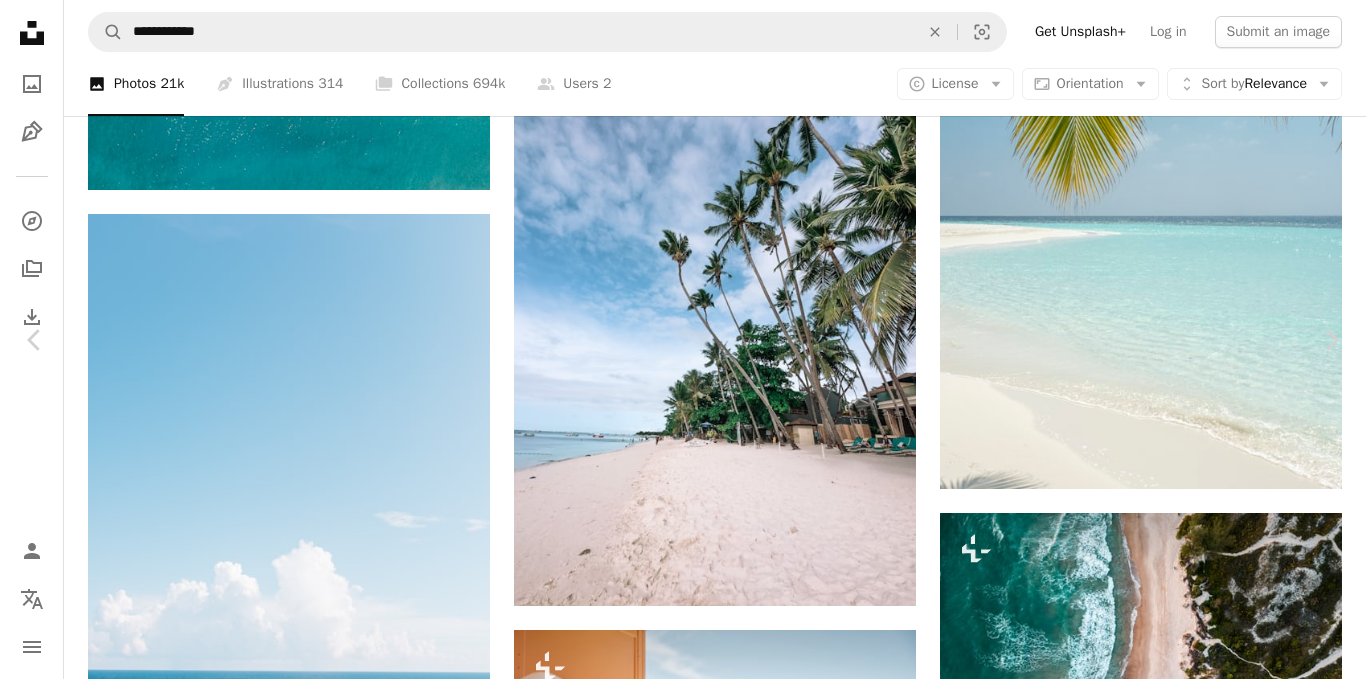 click on "An X shape" at bounding box center (20, 20) 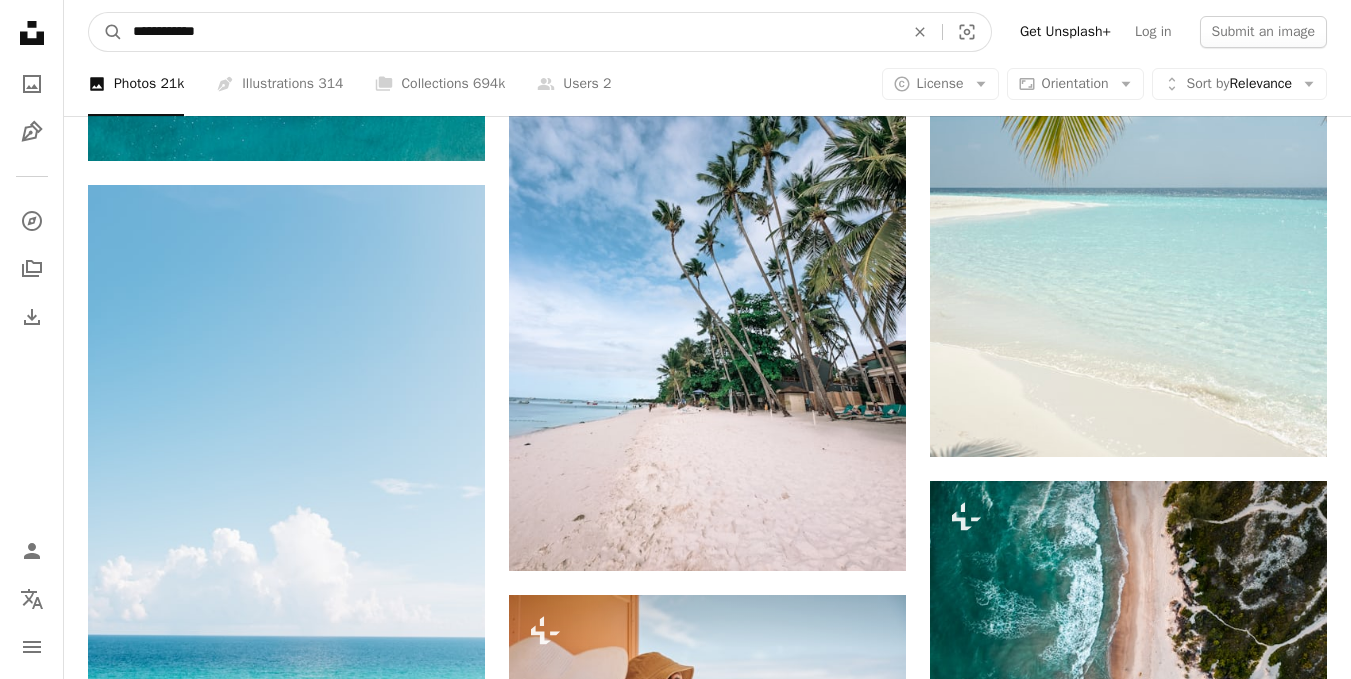 click on "**********" at bounding box center [510, 32] 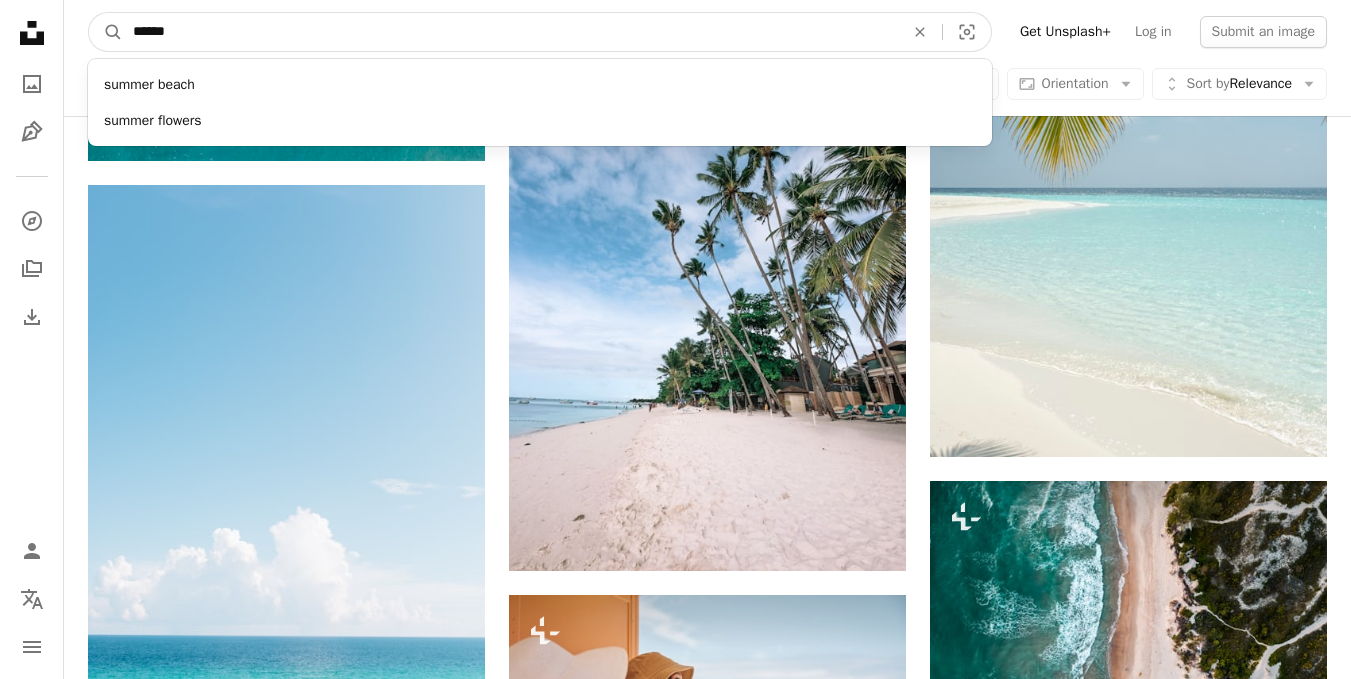 type on "******" 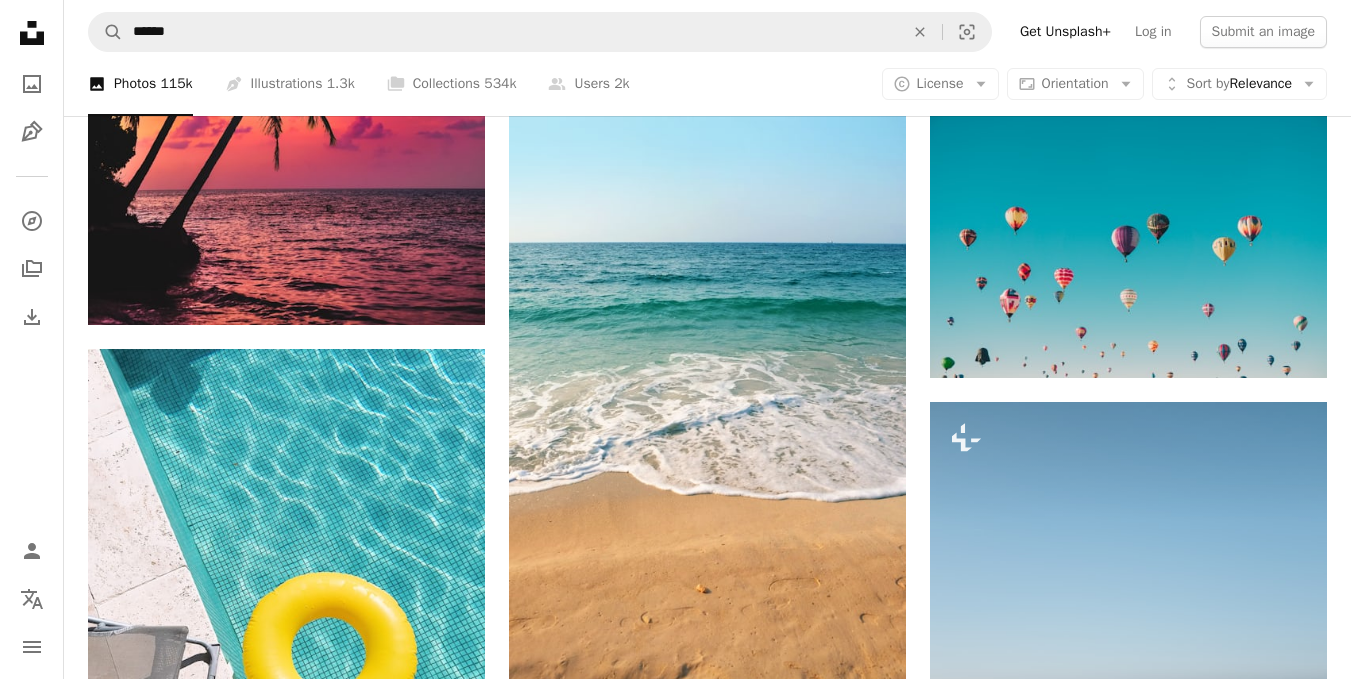 scroll, scrollTop: 8800, scrollLeft: 0, axis: vertical 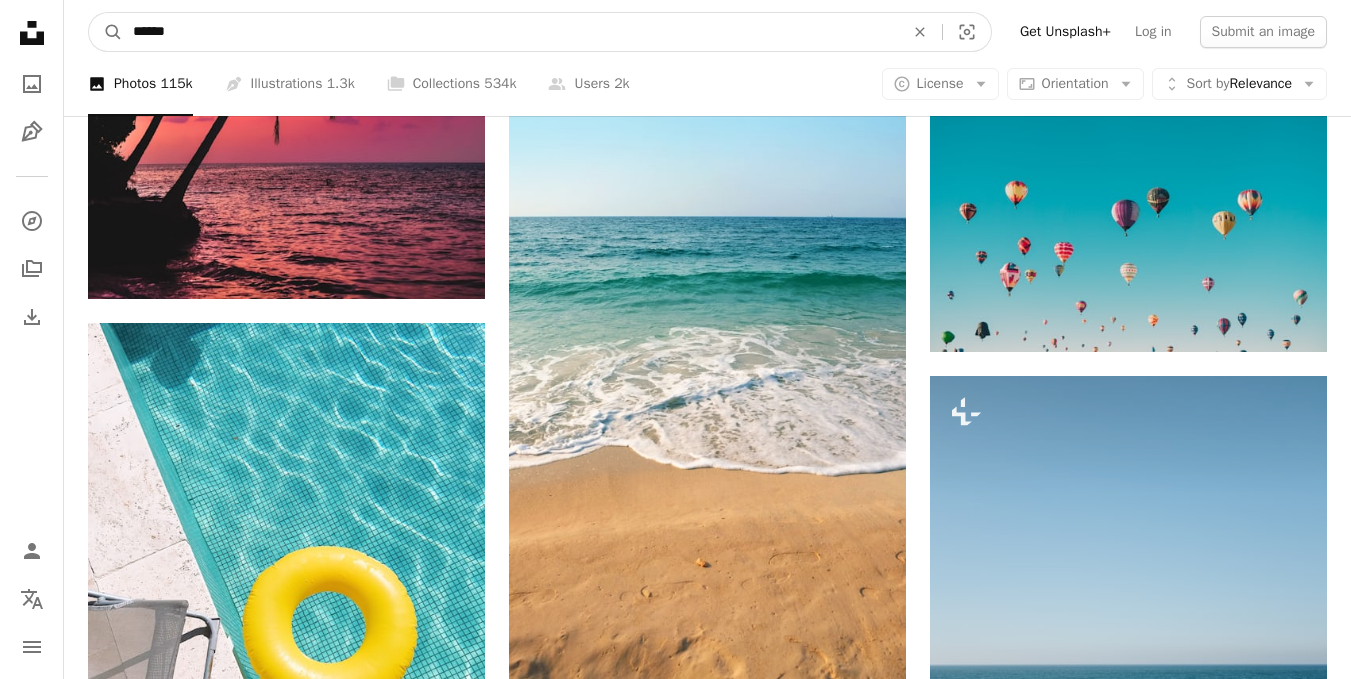 drag, startPoint x: 228, startPoint y: 33, endPoint x: 2, endPoint y: 45, distance: 226.31836 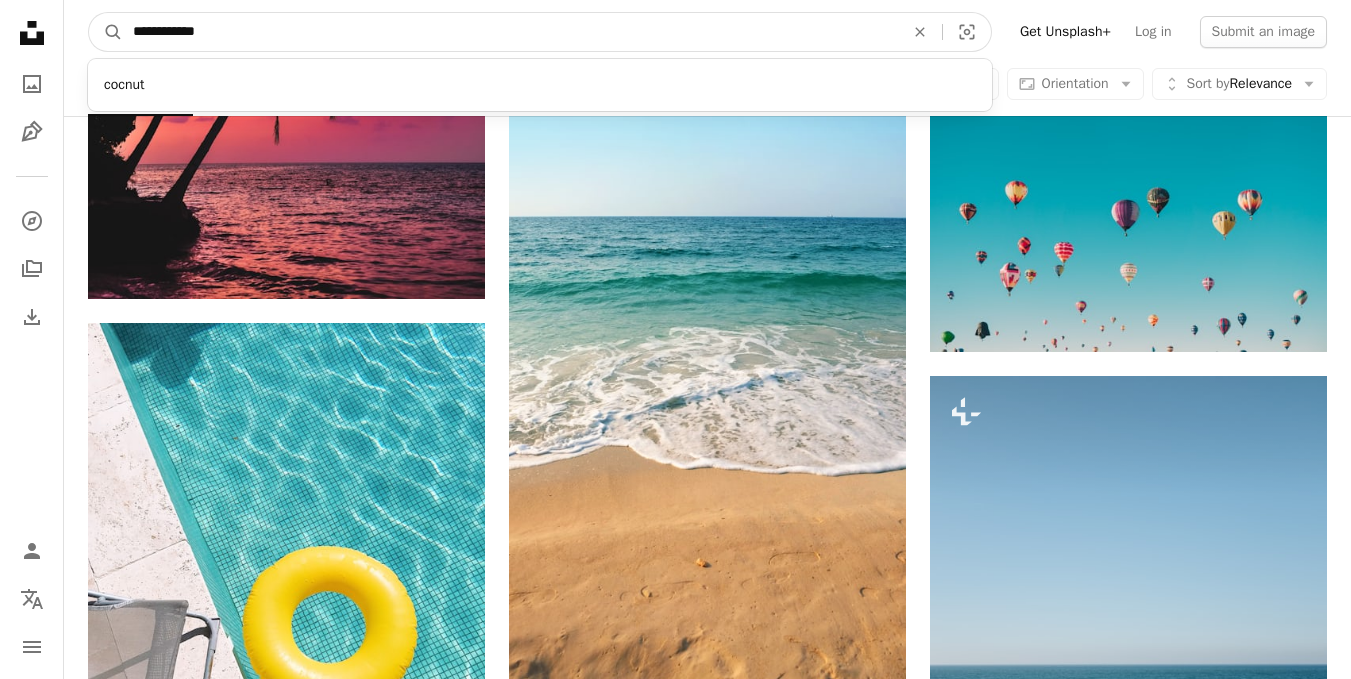 type on "**********" 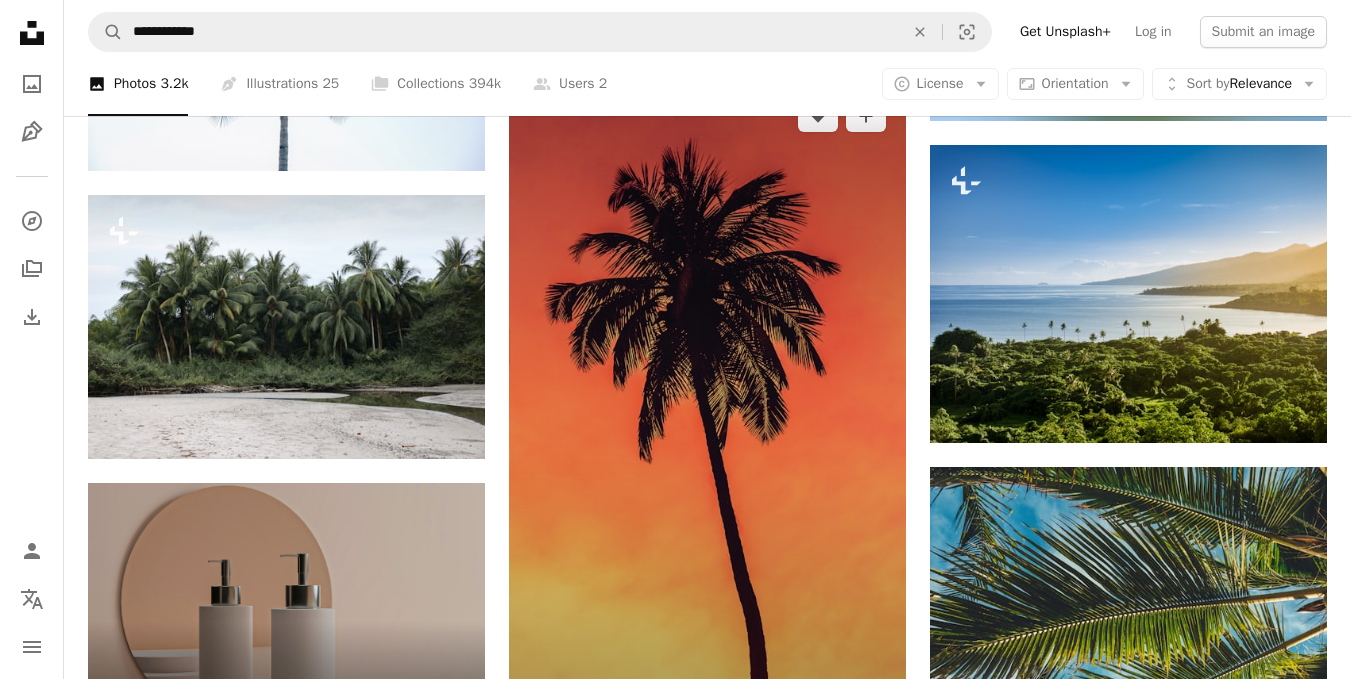 scroll, scrollTop: 4800, scrollLeft: 0, axis: vertical 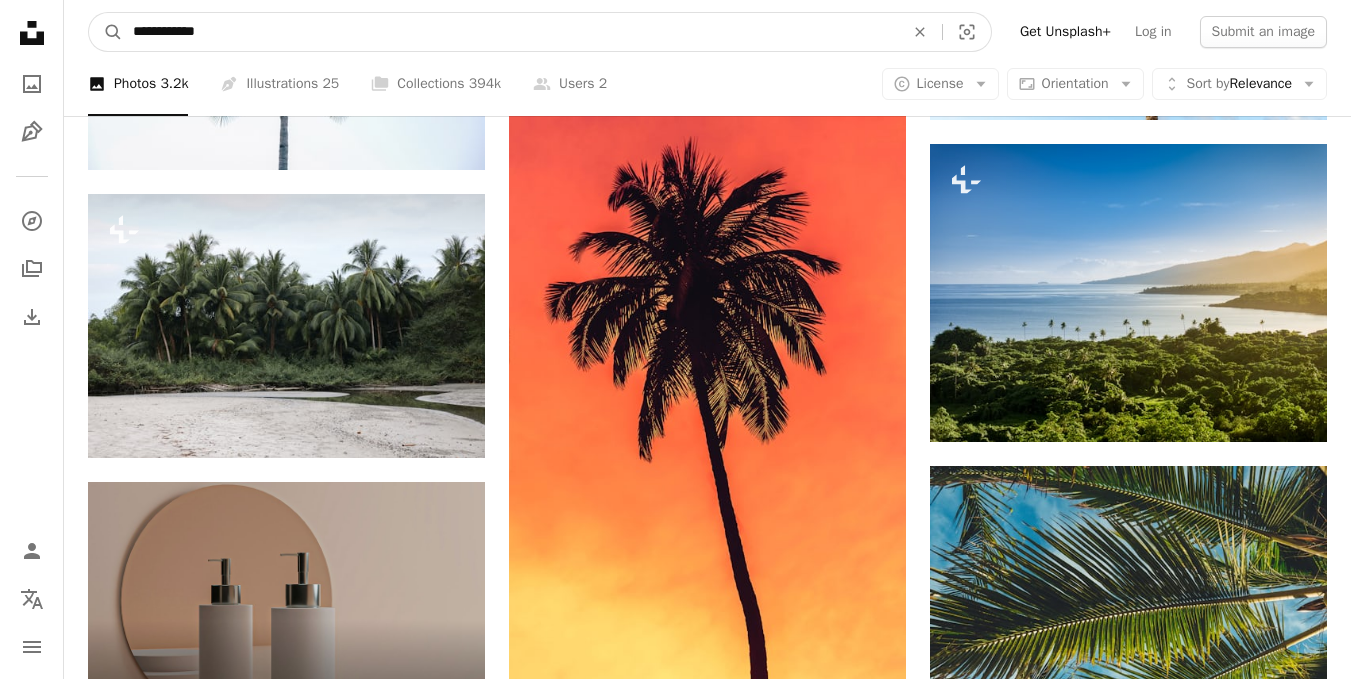 drag, startPoint x: 282, startPoint y: 38, endPoint x: 192, endPoint y: 35, distance: 90.04999 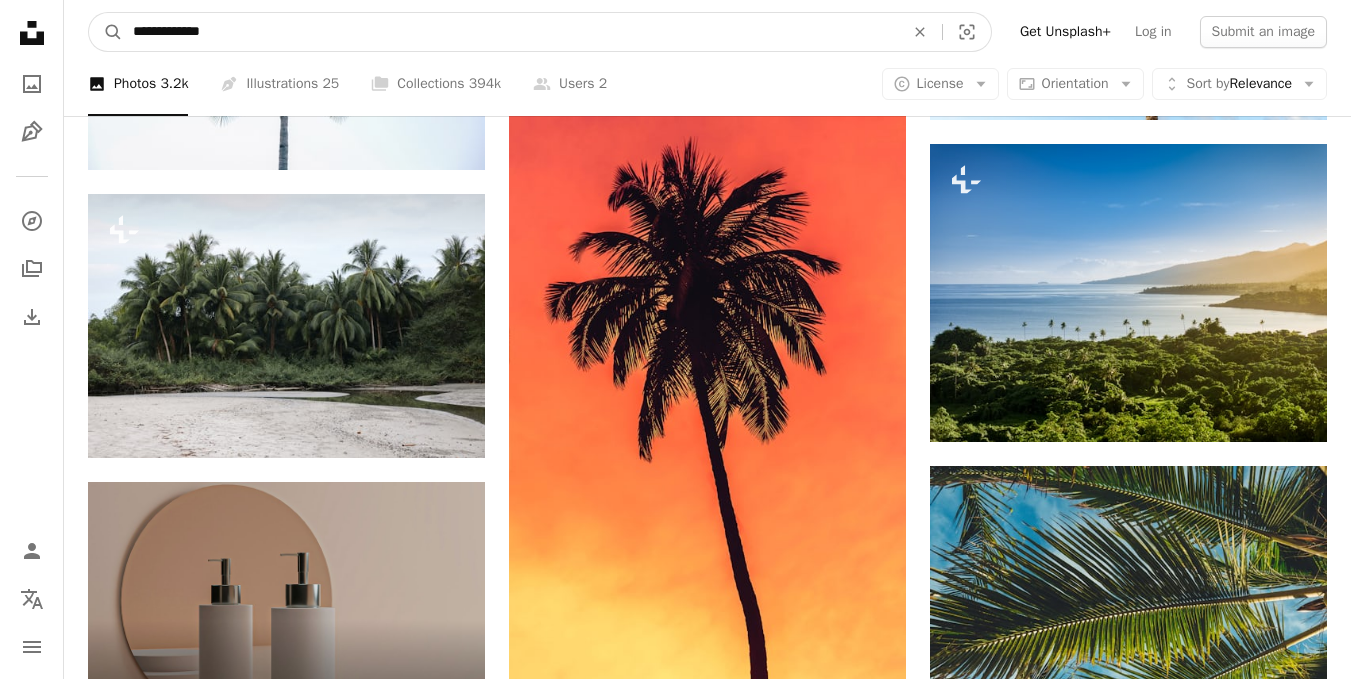 type on "**********" 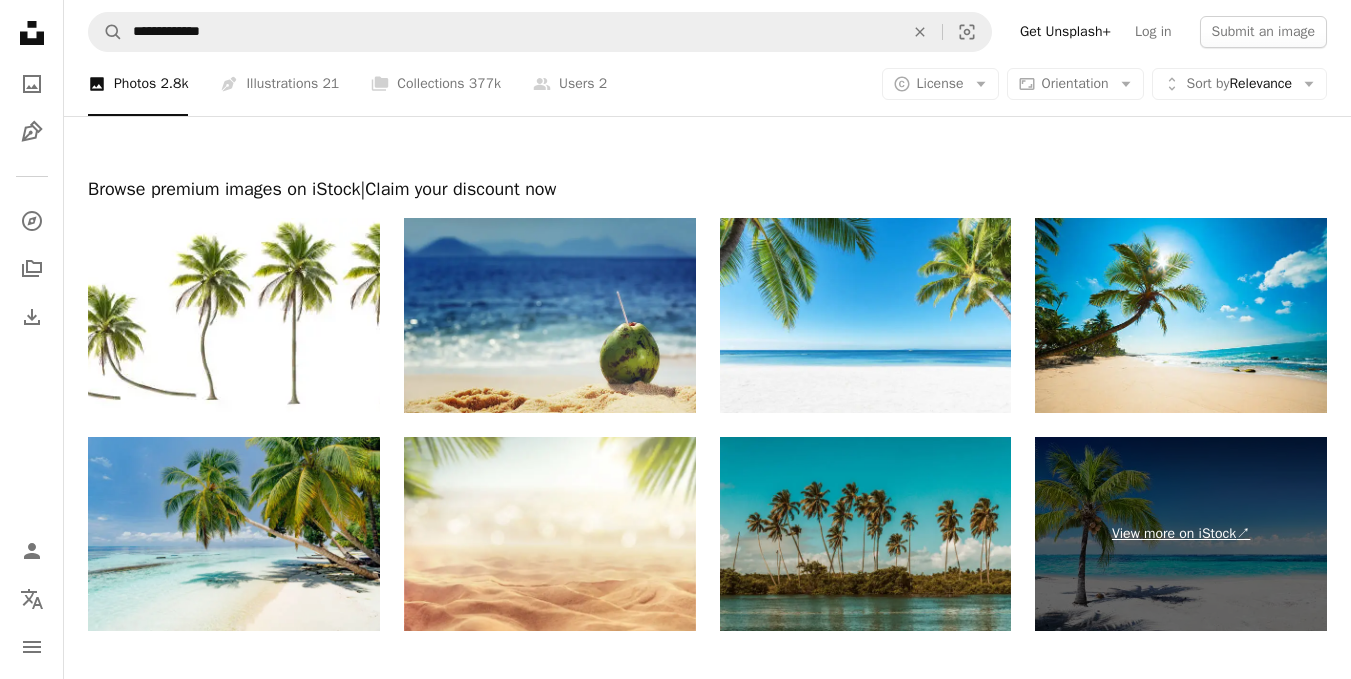 scroll, scrollTop: 3900, scrollLeft: 0, axis: vertical 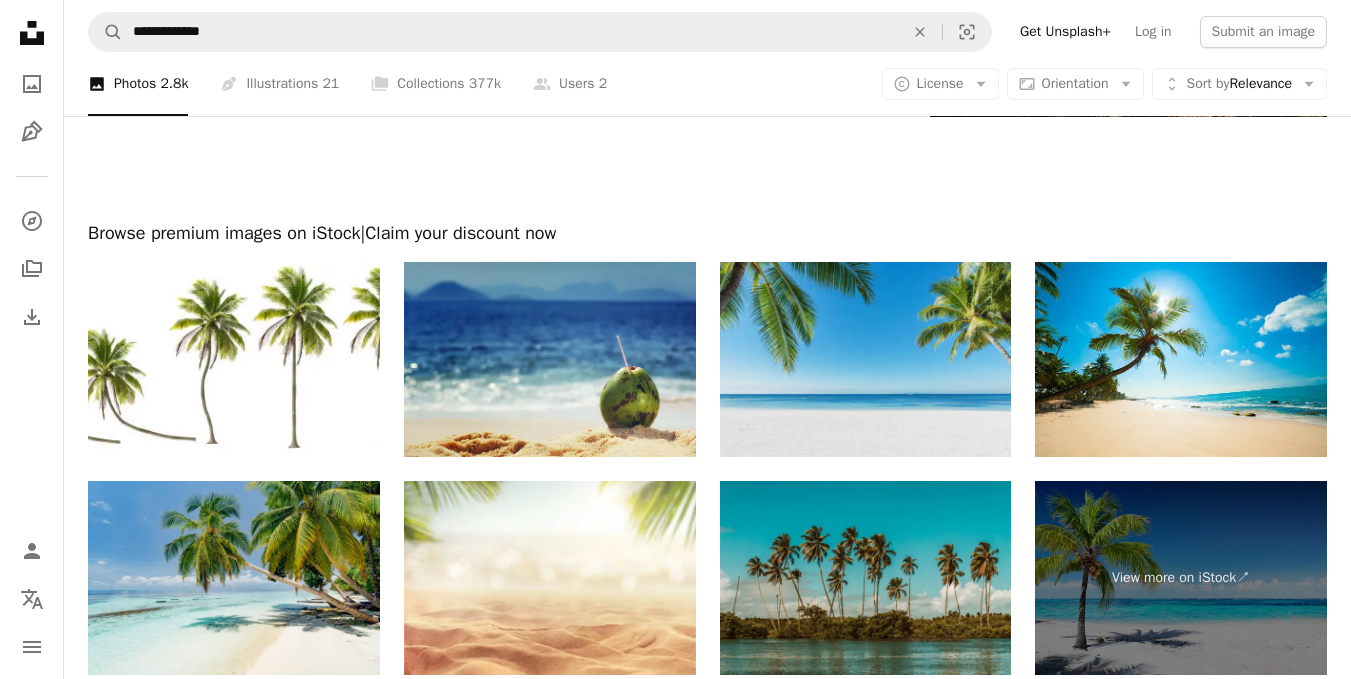 click at bounding box center [866, 359] 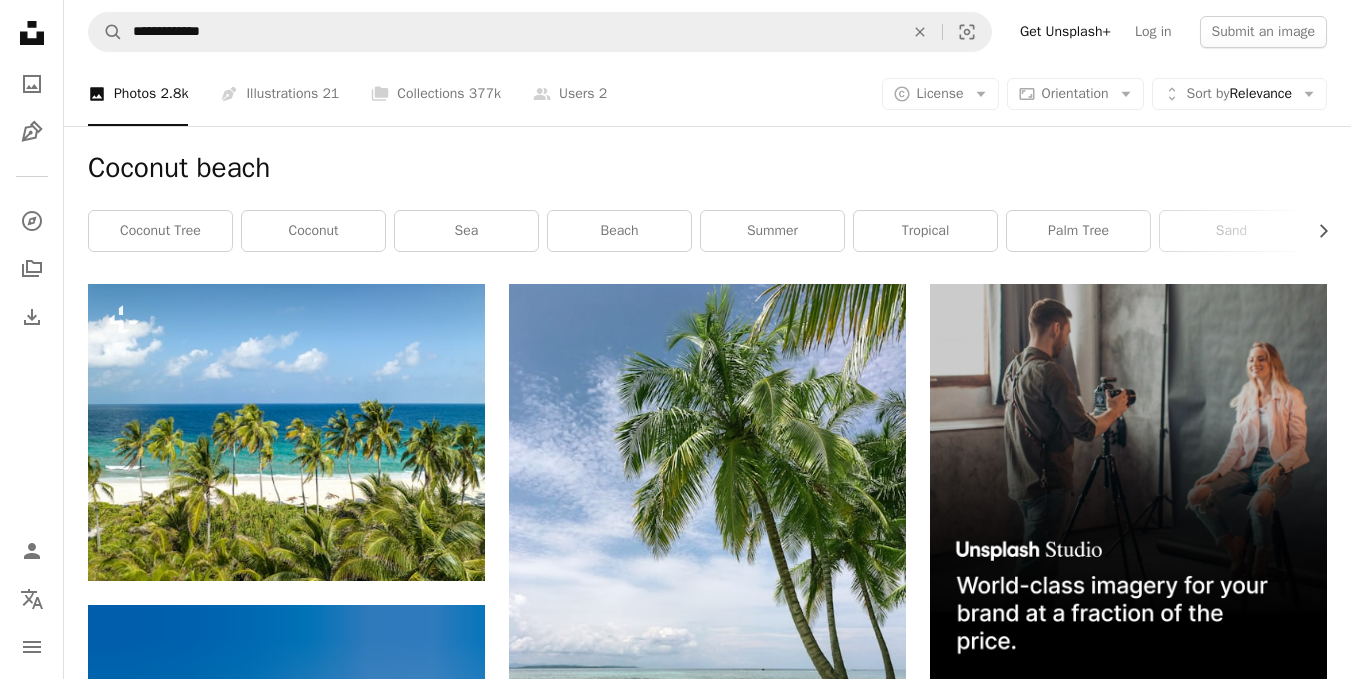 scroll, scrollTop: 0, scrollLeft: 0, axis: both 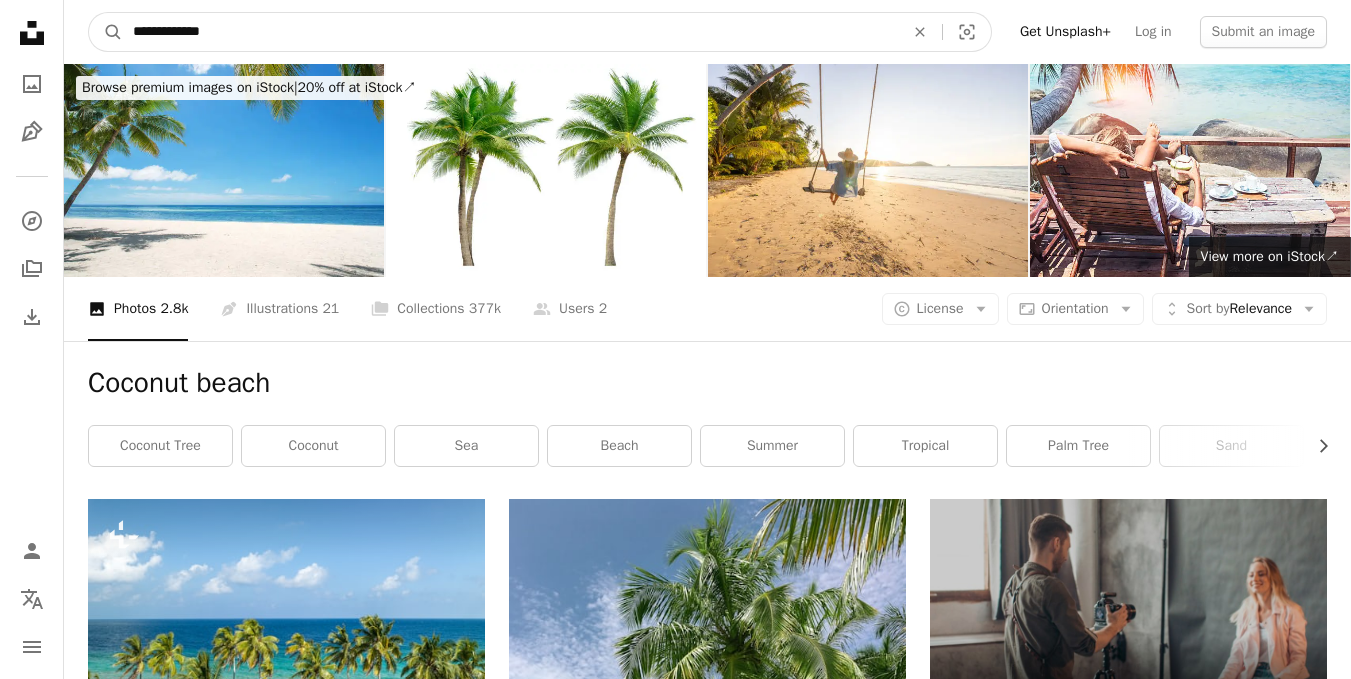 drag, startPoint x: 253, startPoint y: 36, endPoint x: 79, endPoint y: 31, distance: 174.07182 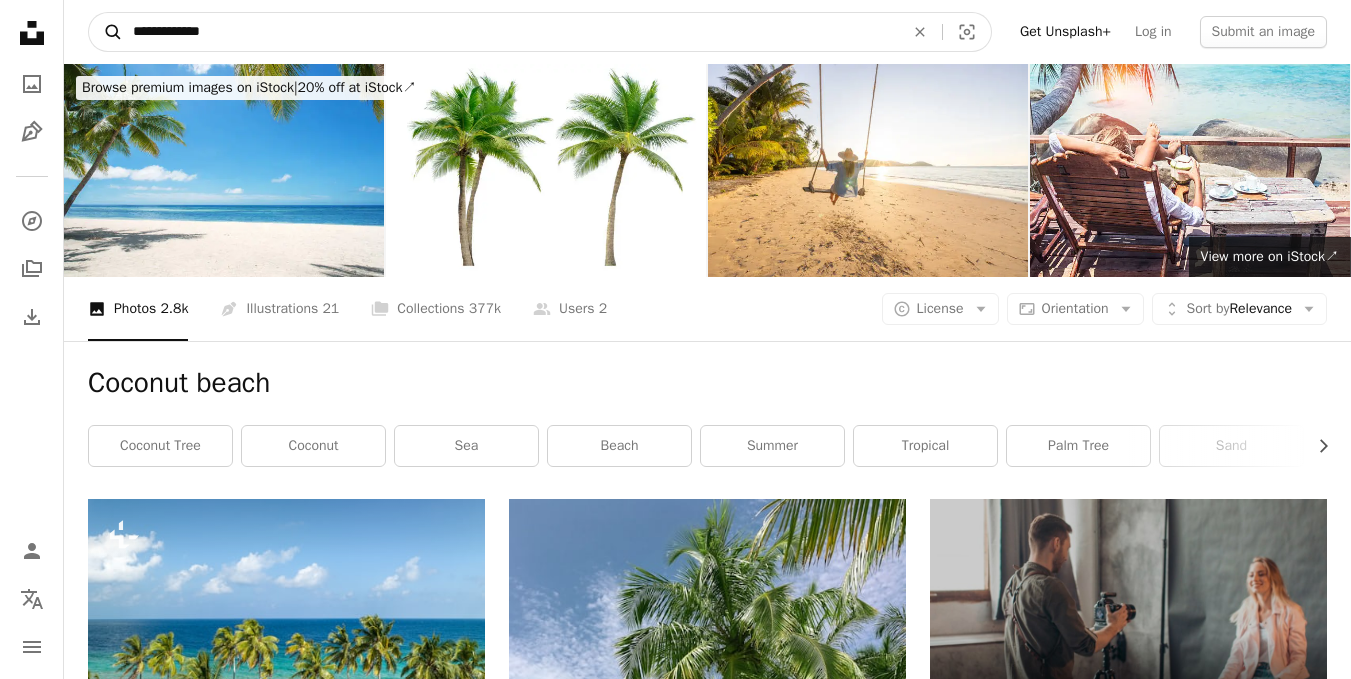 type on "**********" 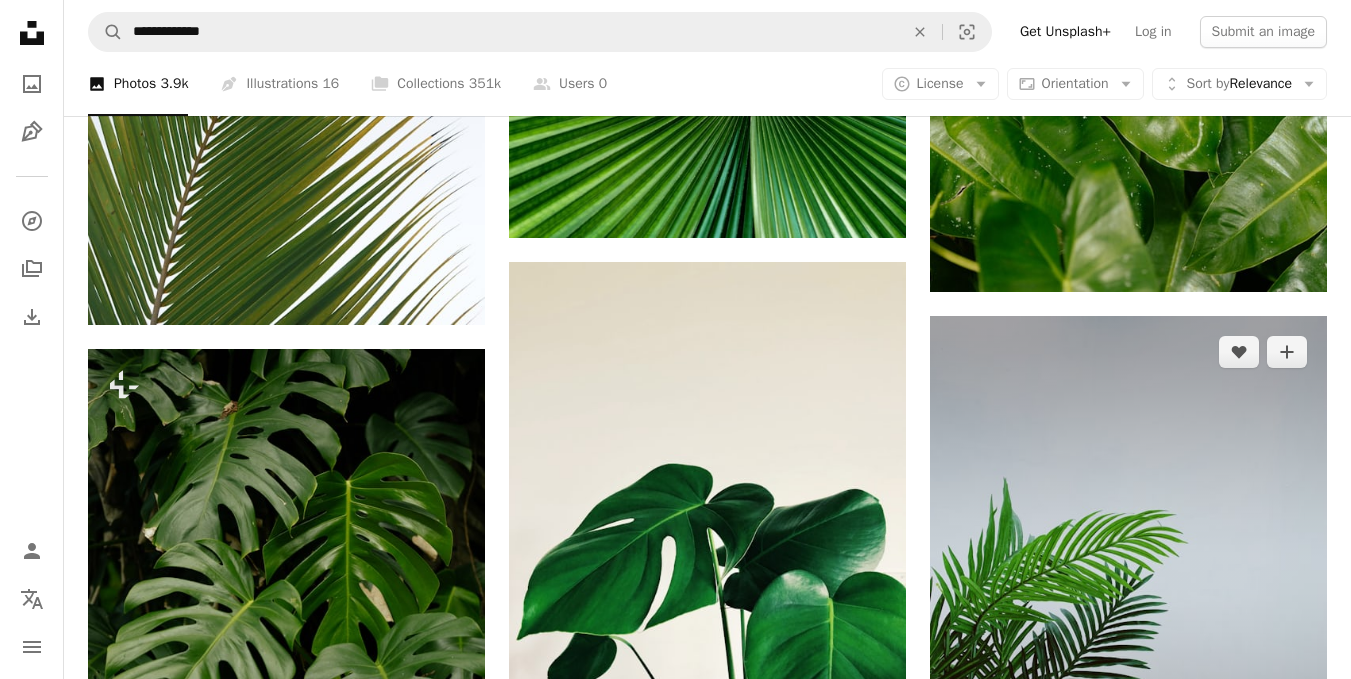 scroll, scrollTop: 2200, scrollLeft: 0, axis: vertical 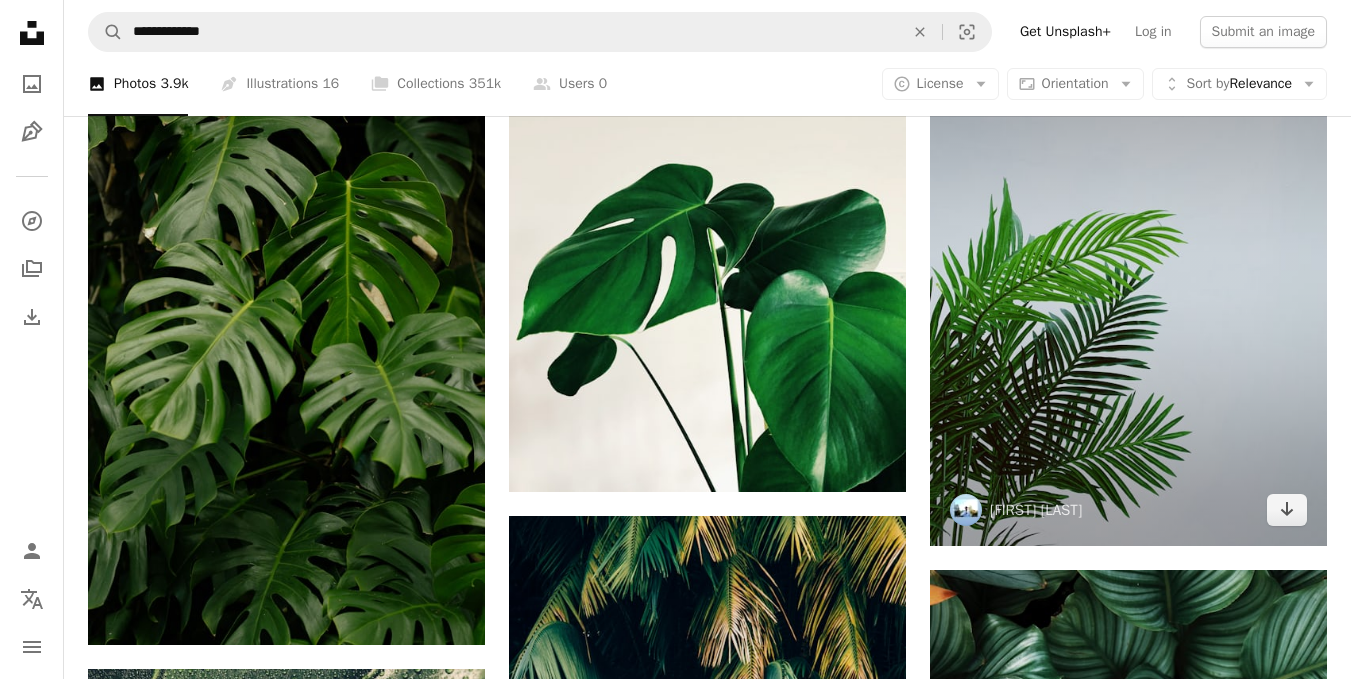 click at bounding box center [1128, 281] 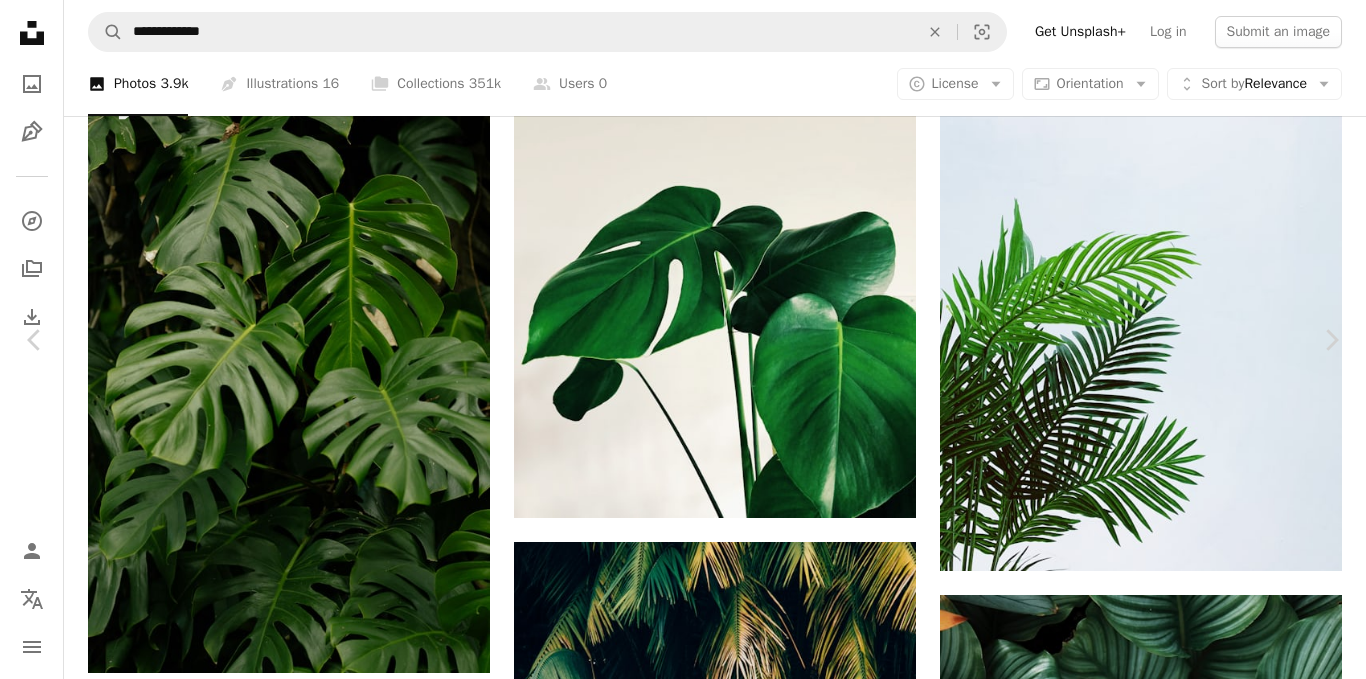 click on "Download free" at bounding box center (1167, 3102) 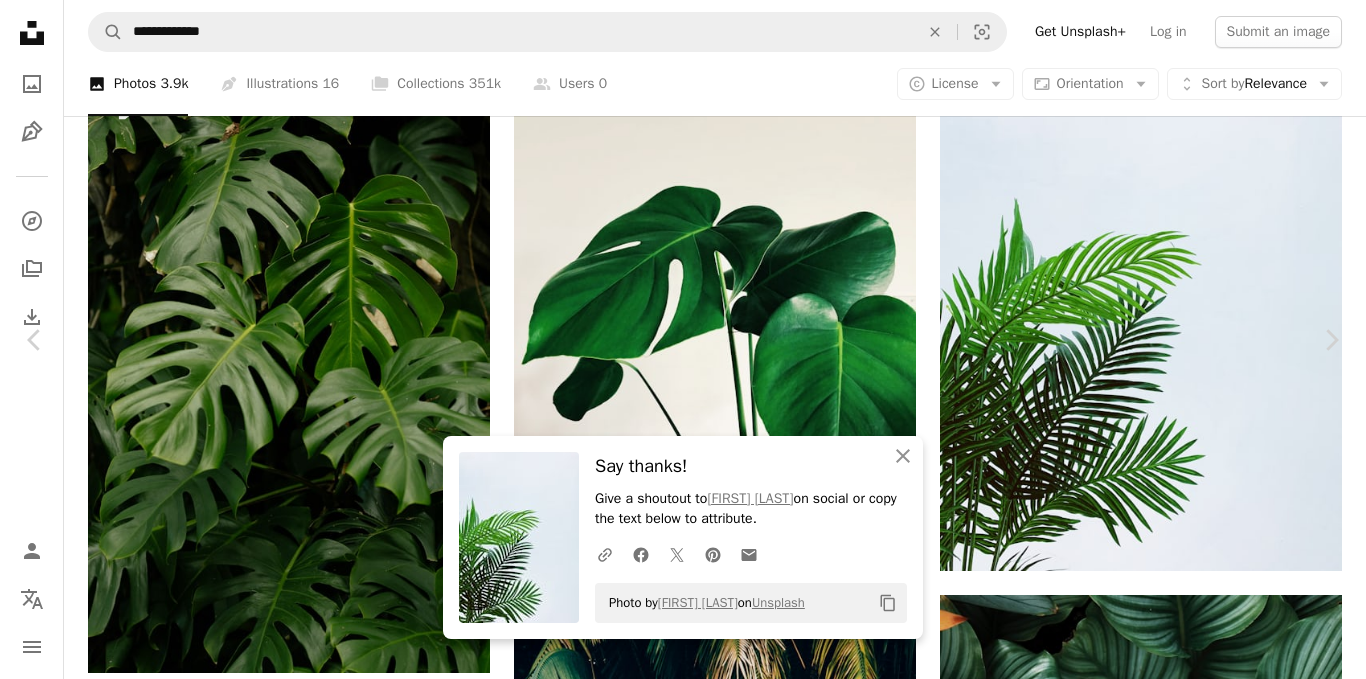 click on "An X shape" at bounding box center [20, 20] 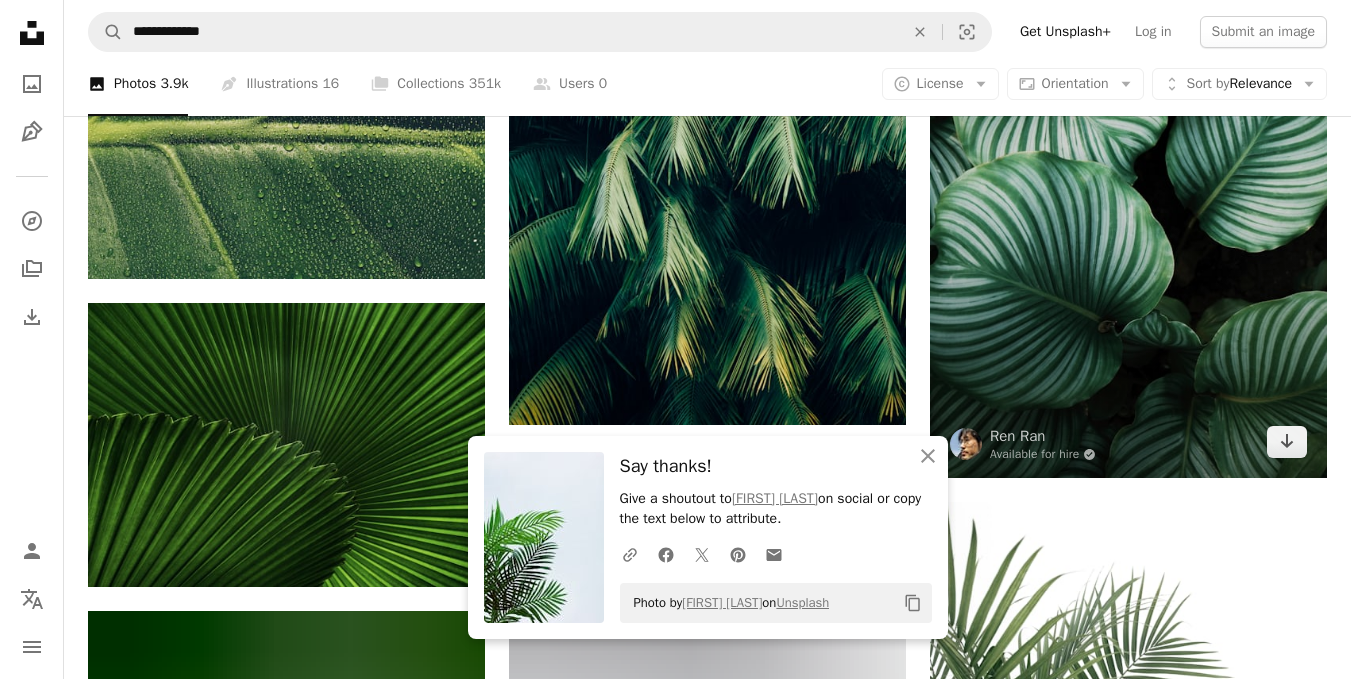 scroll, scrollTop: 3200, scrollLeft: 0, axis: vertical 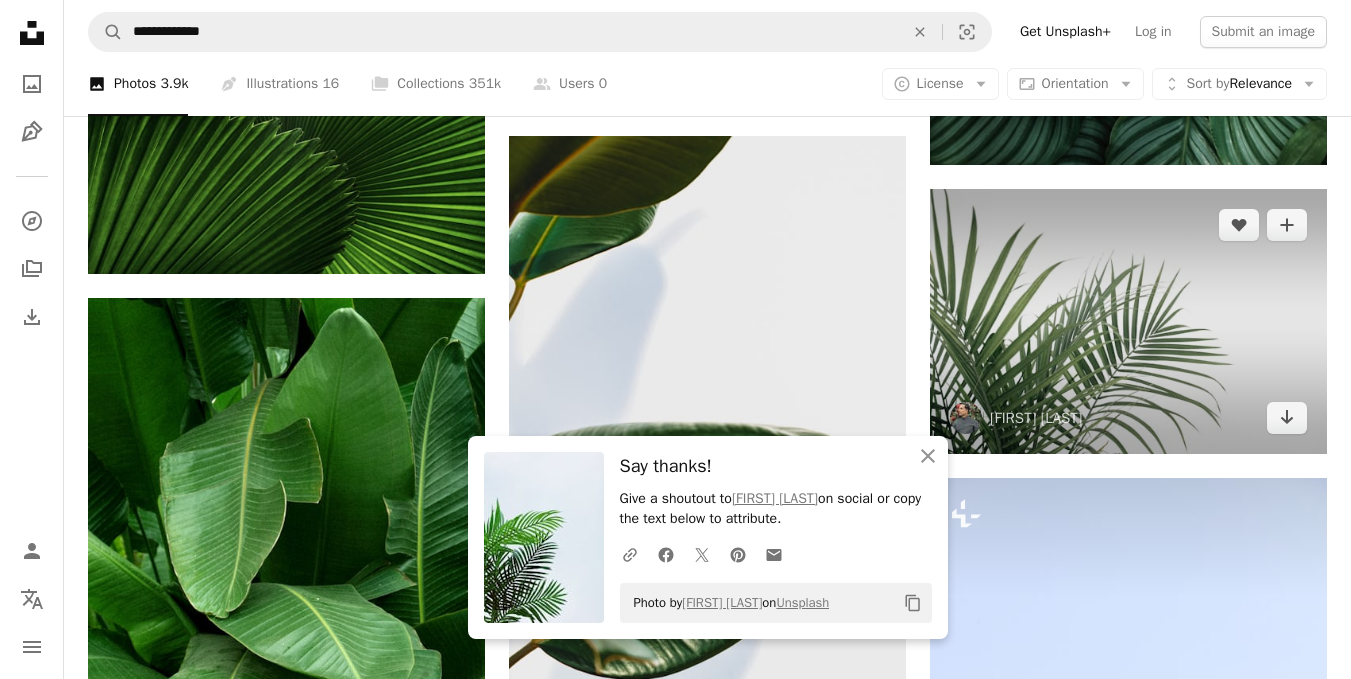 click at bounding box center (1128, 321) 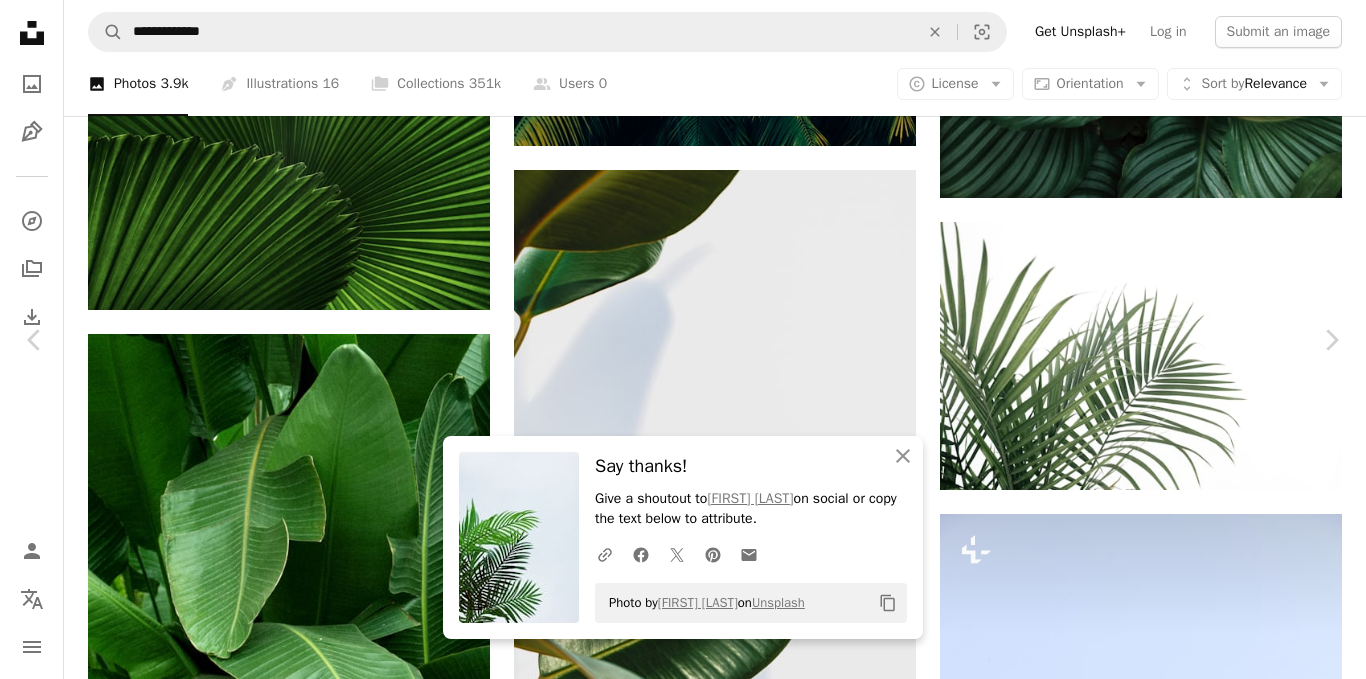 click on "Download free" at bounding box center (1167, 2102) 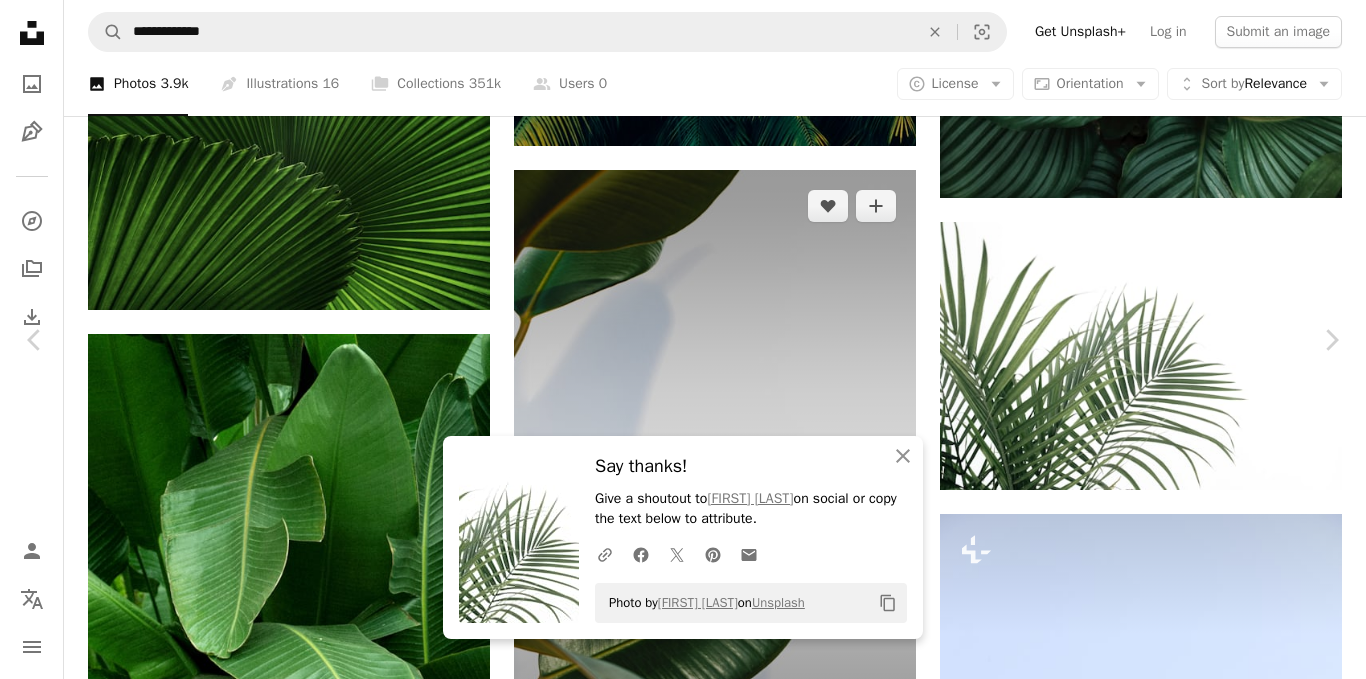 click on "An X shape" at bounding box center [20, 20] 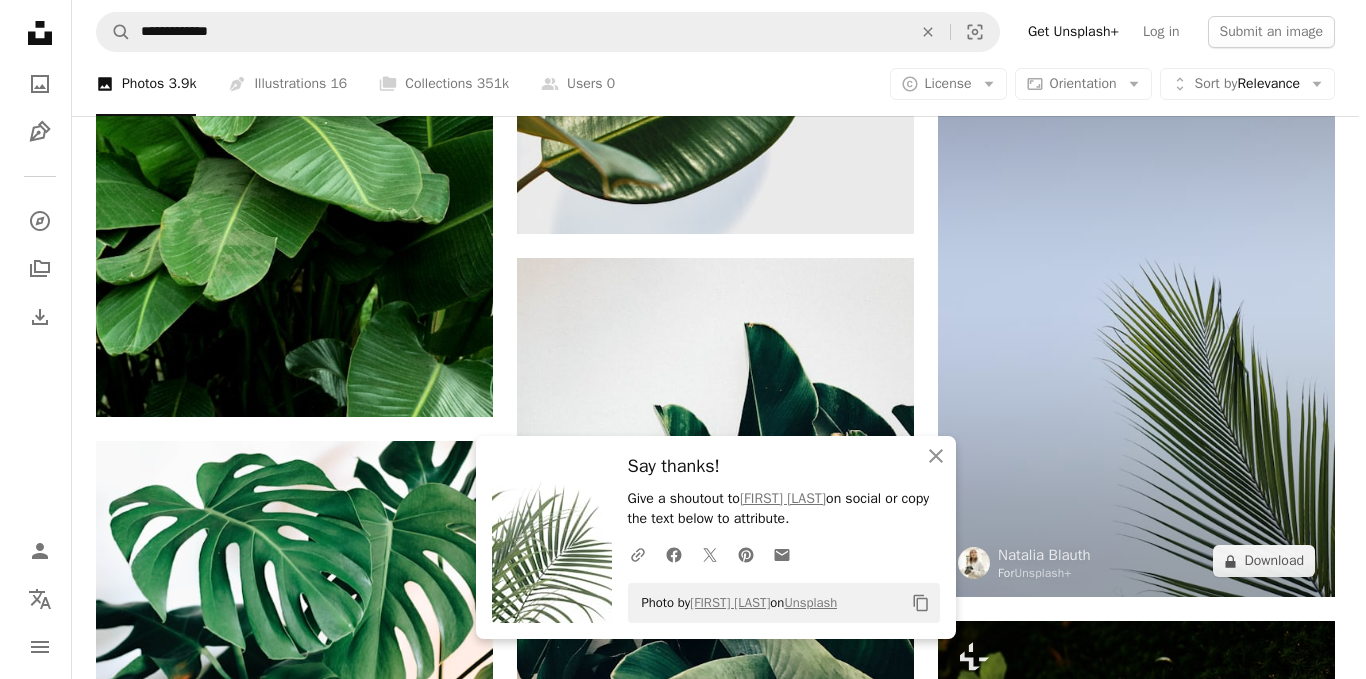 scroll, scrollTop: 3900, scrollLeft: 0, axis: vertical 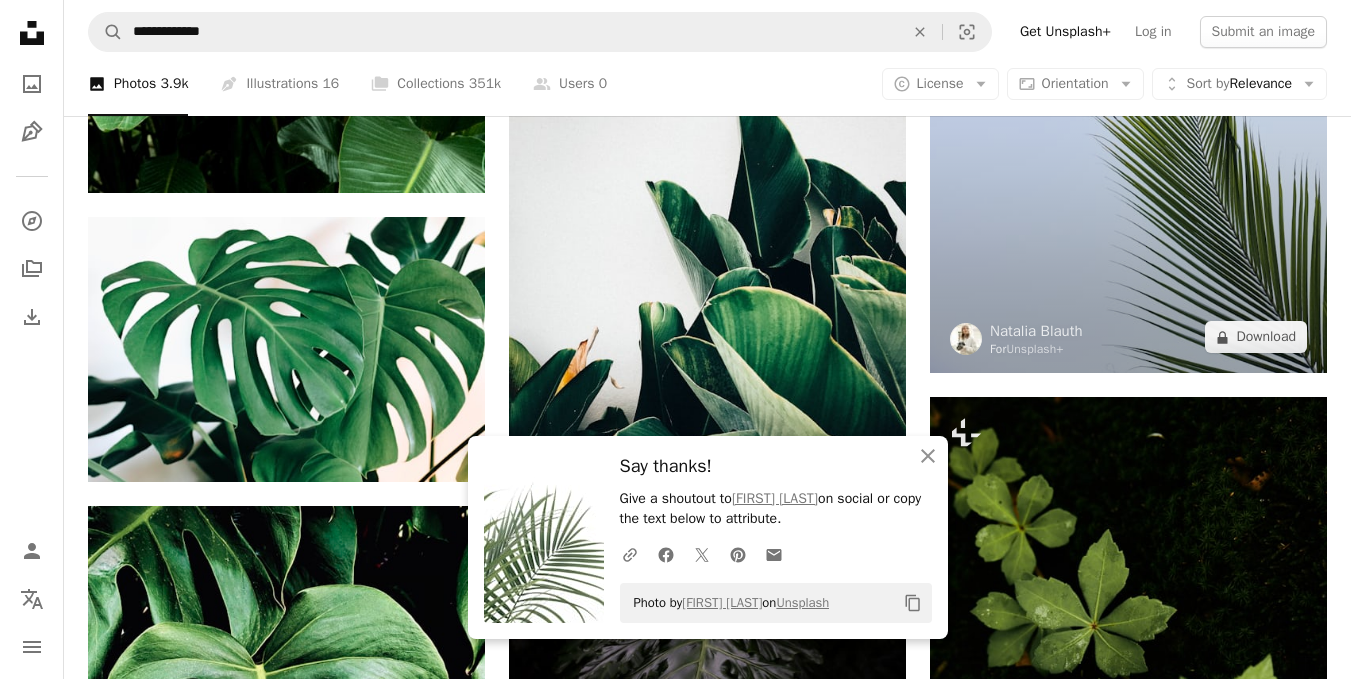 click at bounding box center [1128, 76] 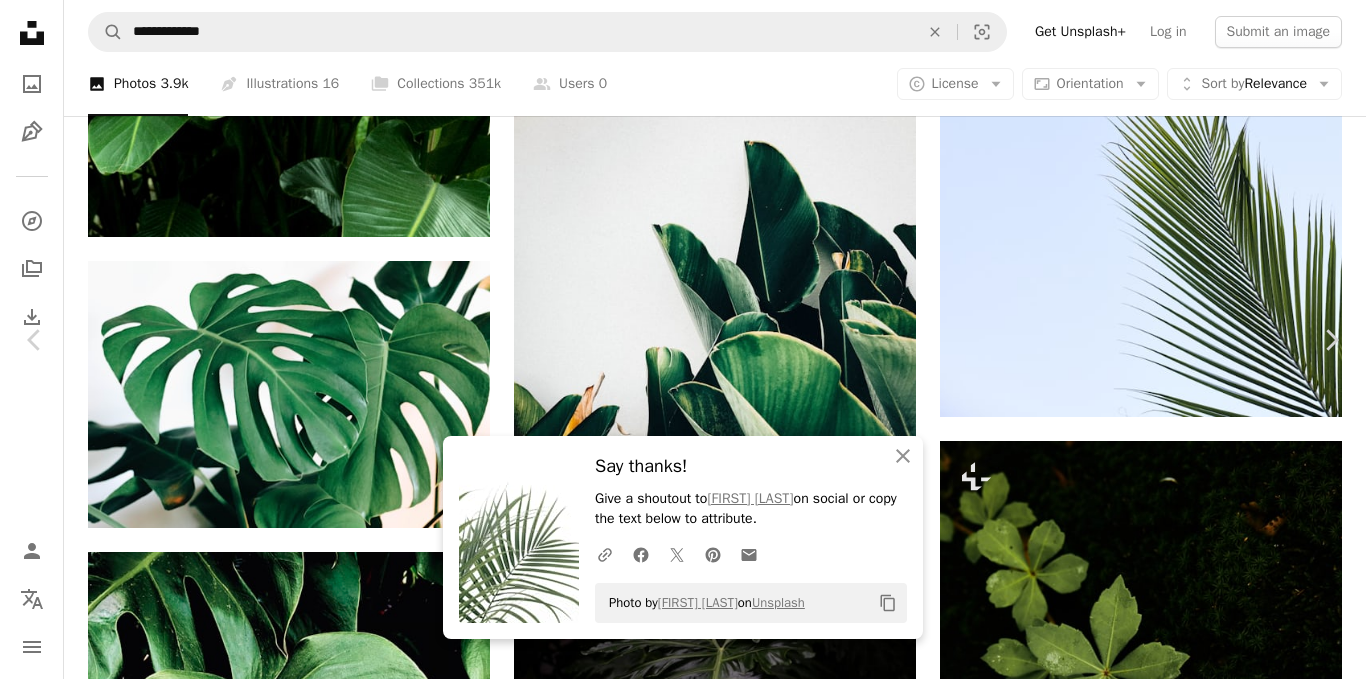 click on "A lock   Download" at bounding box center [1205, 5422] 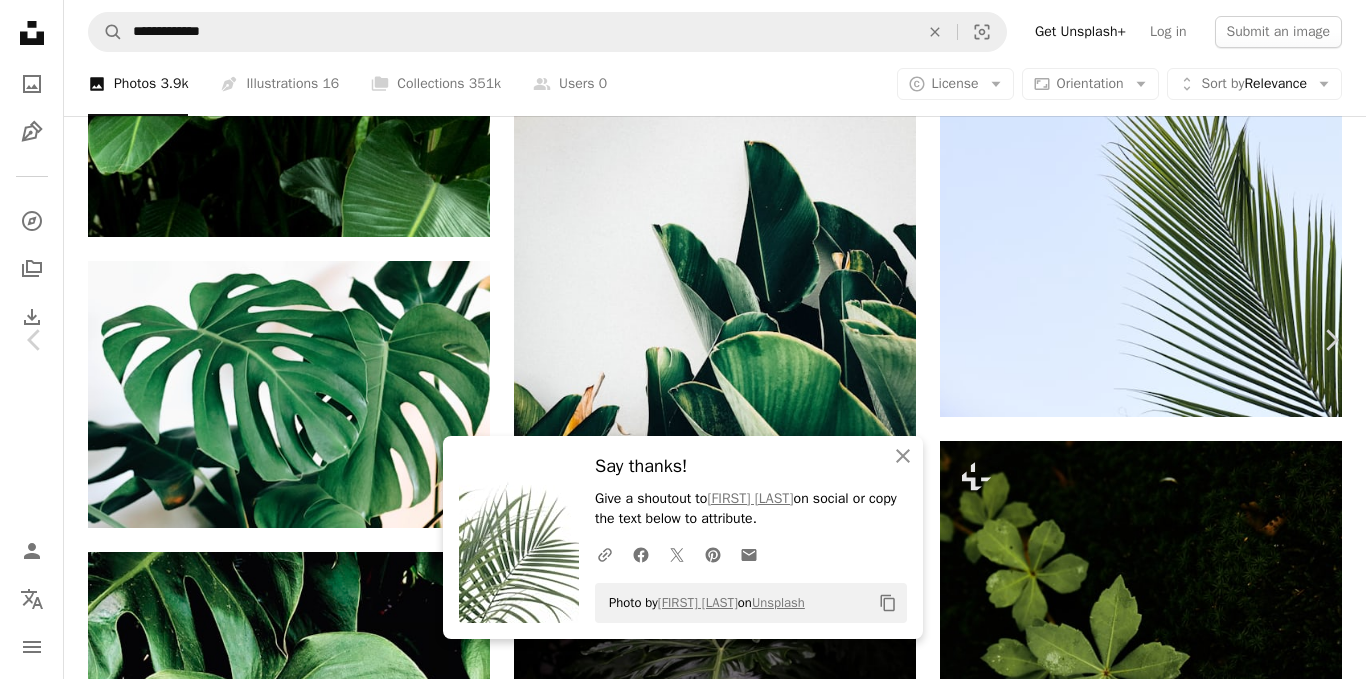 click on "An X shape" at bounding box center [20, 20] 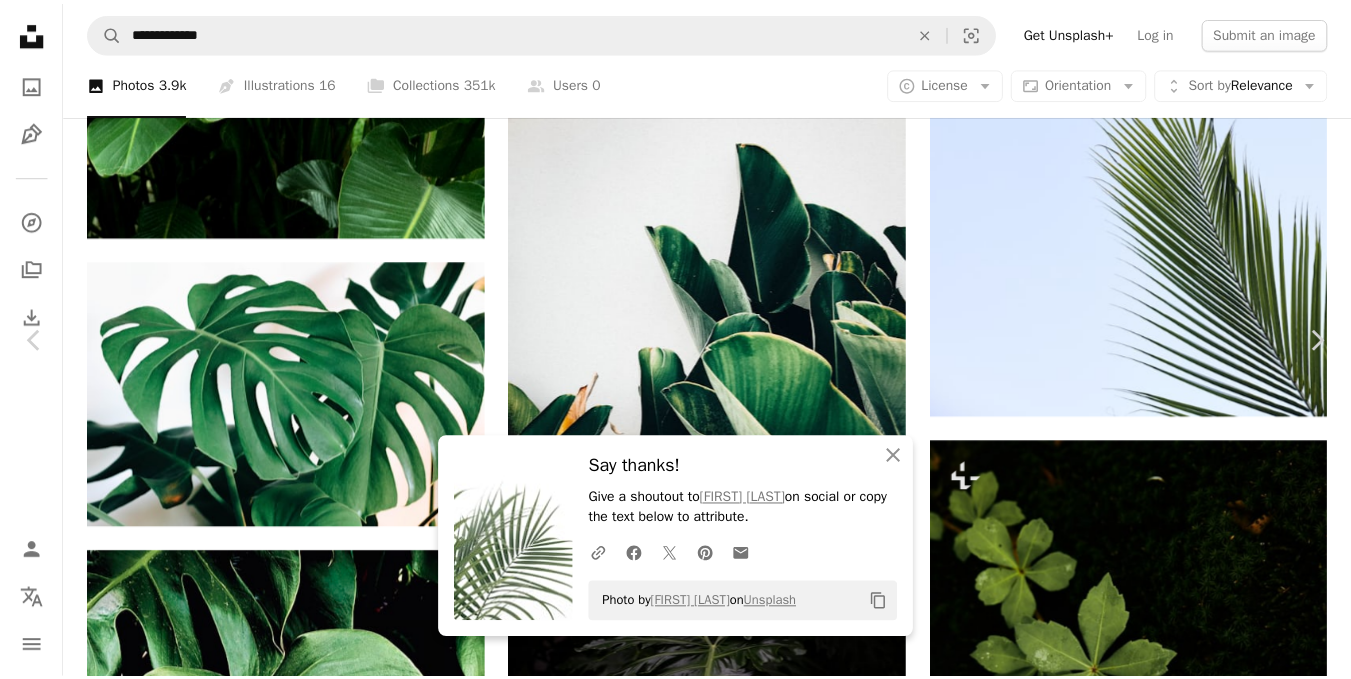 scroll, scrollTop: 400, scrollLeft: 0, axis: vertical 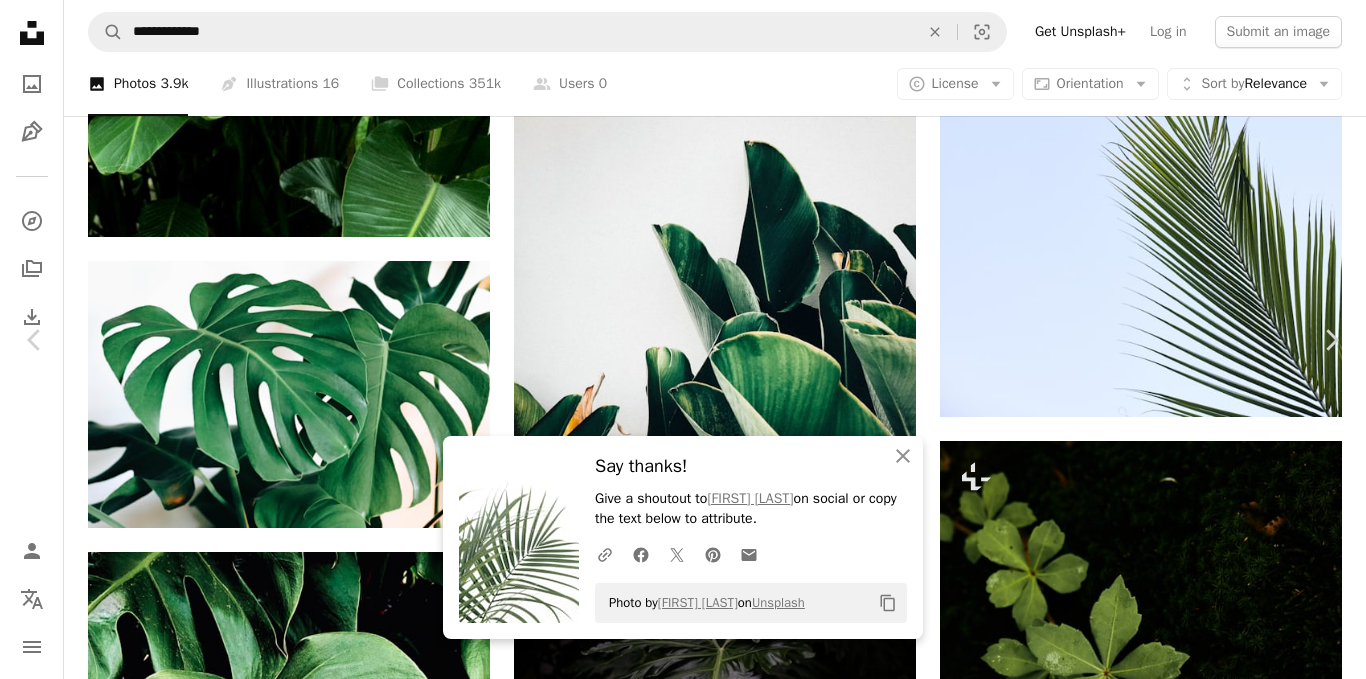 click on "An X shape" at bounding box center (20, 20) 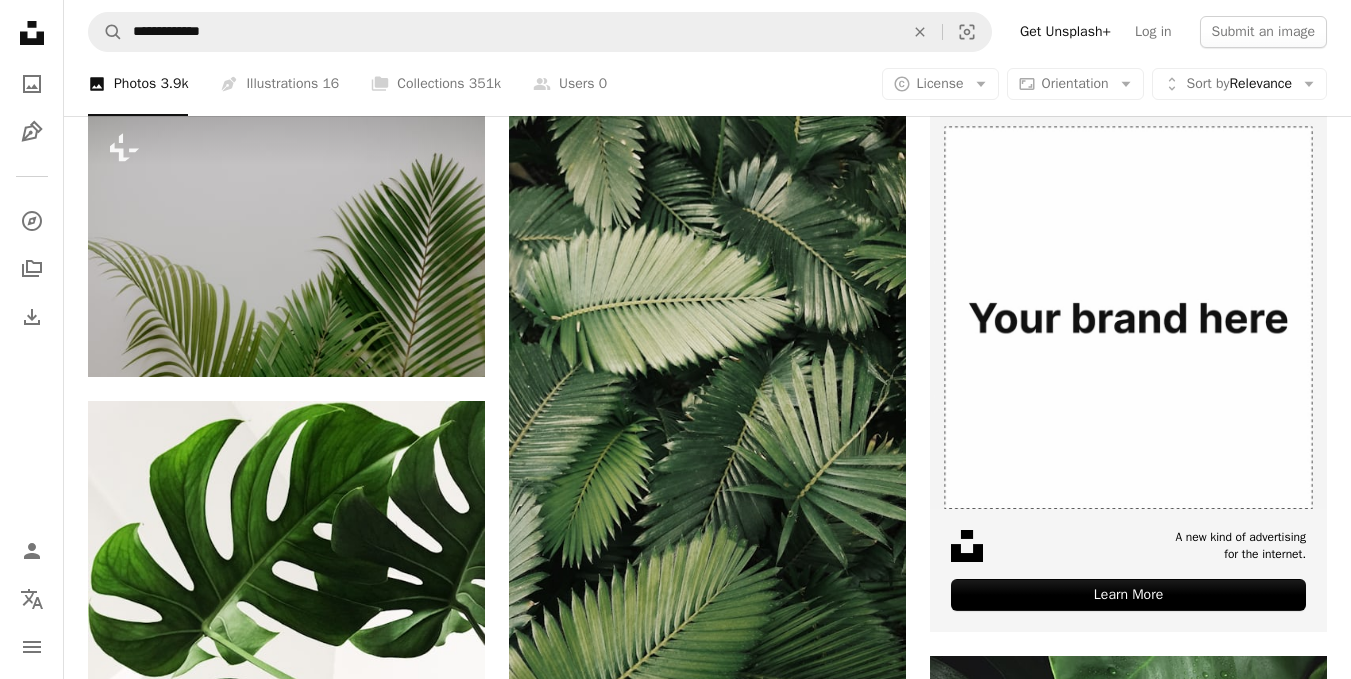scroll, scrollTop: 0, scrollLeft: 0, axis: both 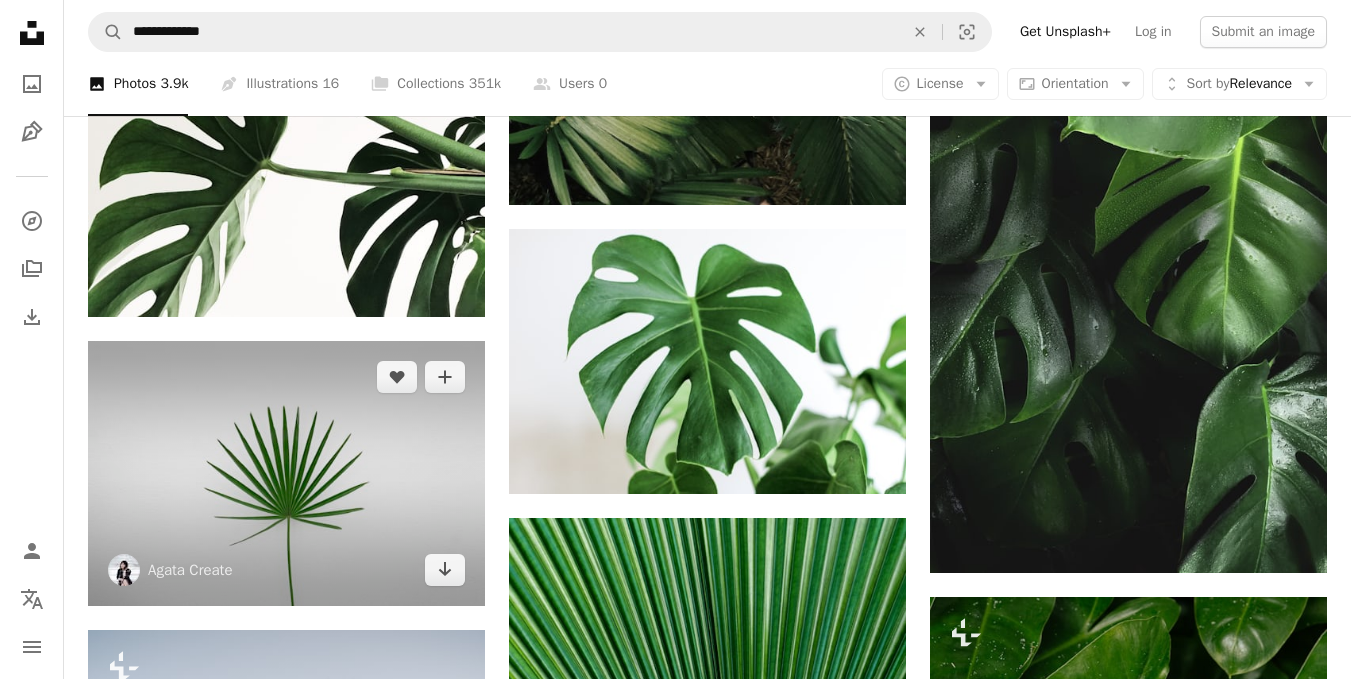 click at bounding box center [286, 473] 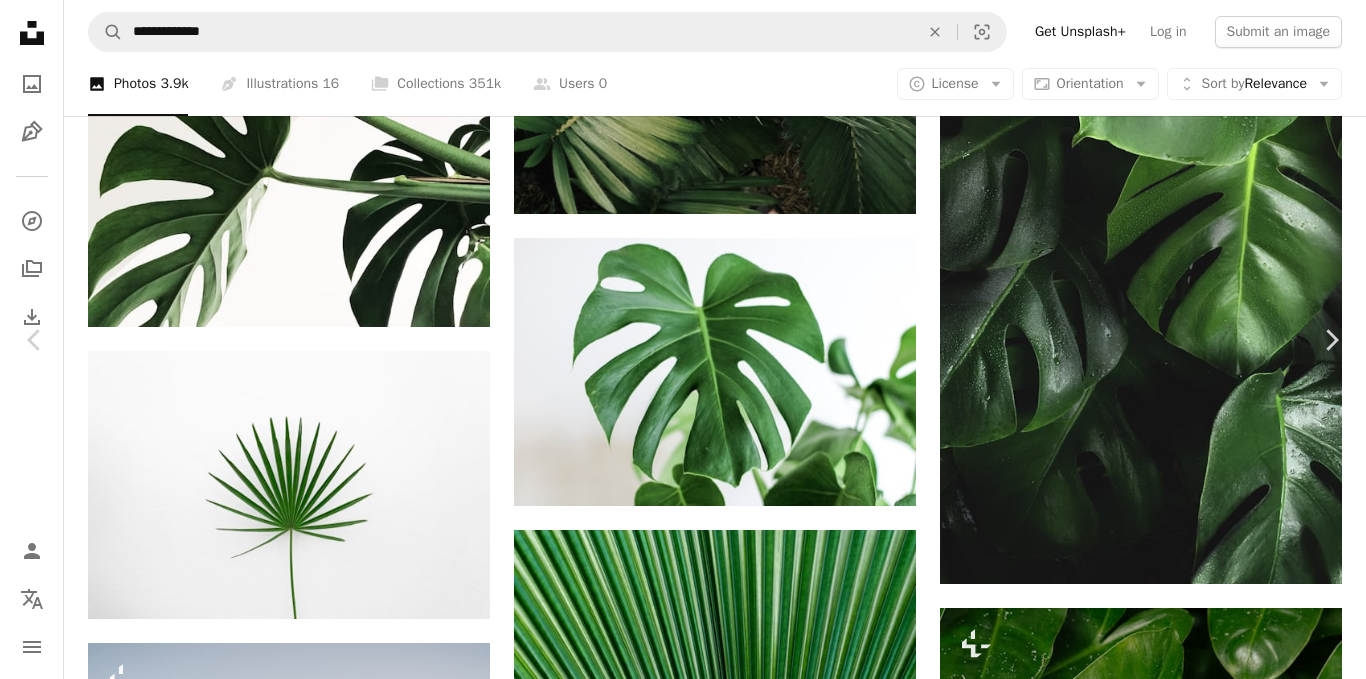 scroll, scrollTop: 1700, scrollLeft: 0, axis: vertical 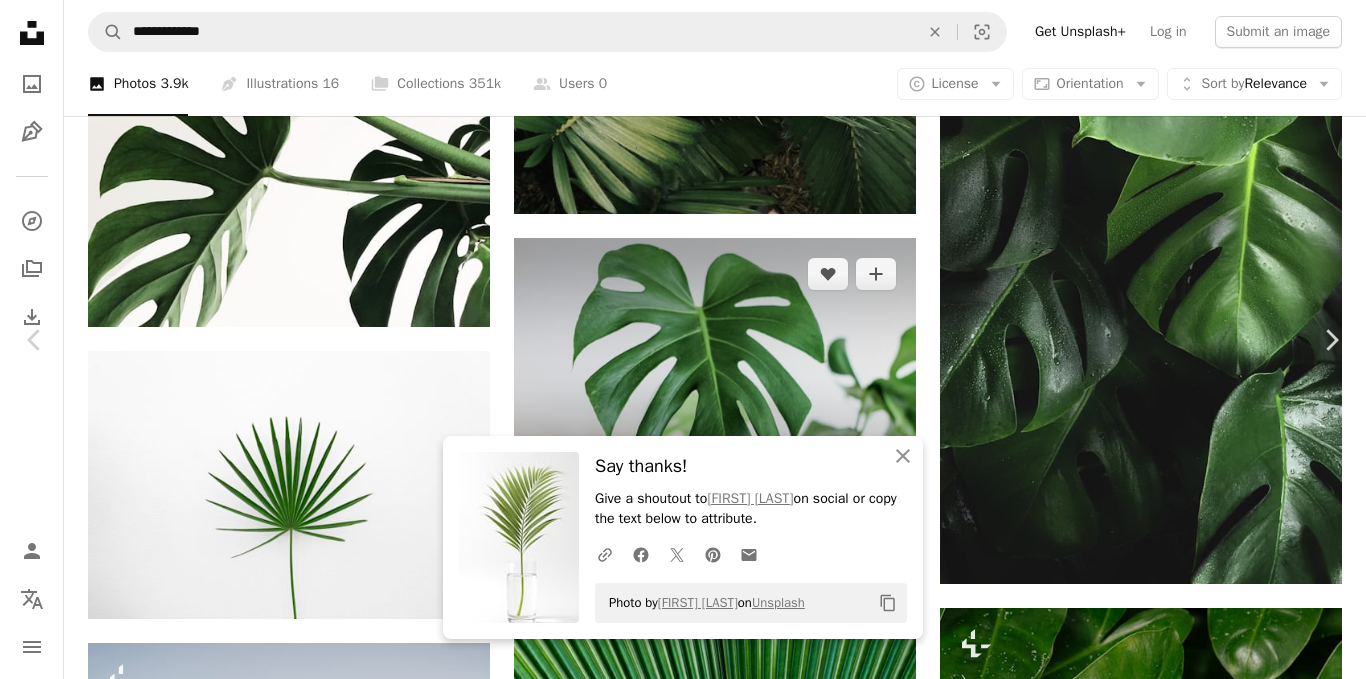 drag, startPoint x: 14, startPoint y: 30, endPoint x: 799, endPoint y: 279, distance: 823.5448 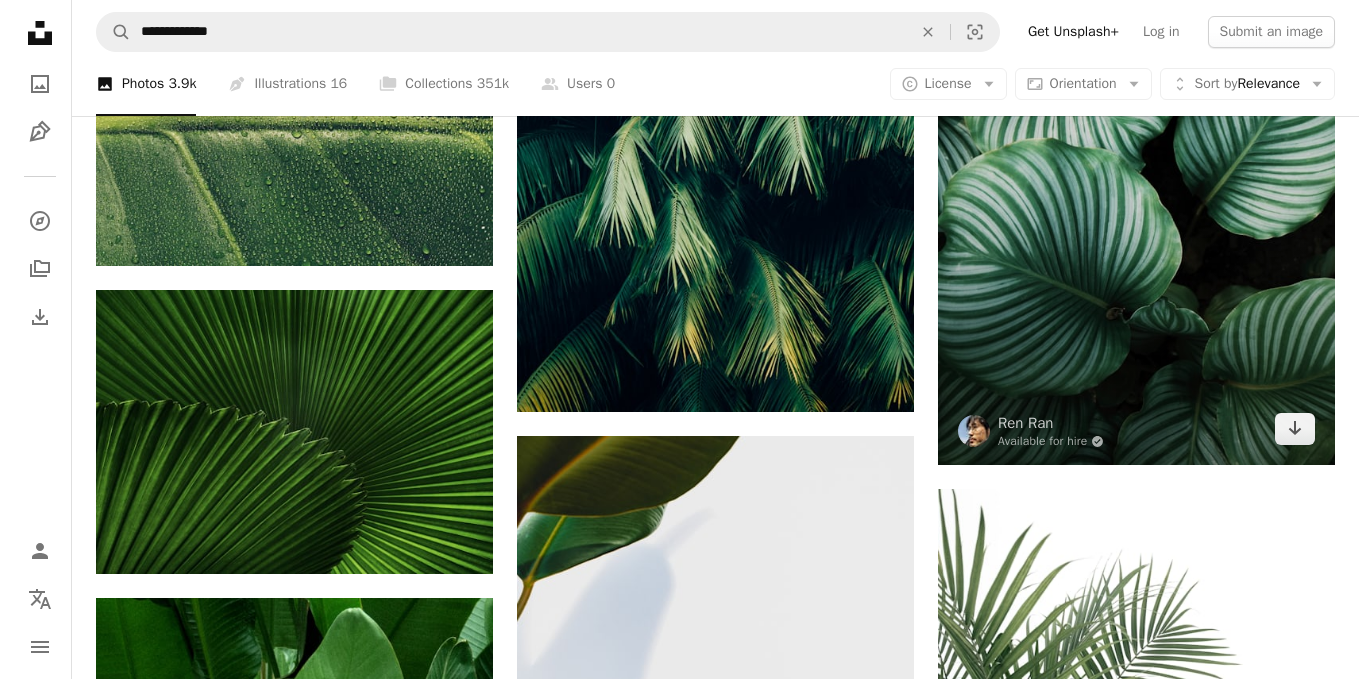 scroll, scrollTop: 3300, scrollLeft: 0, axis: vertical 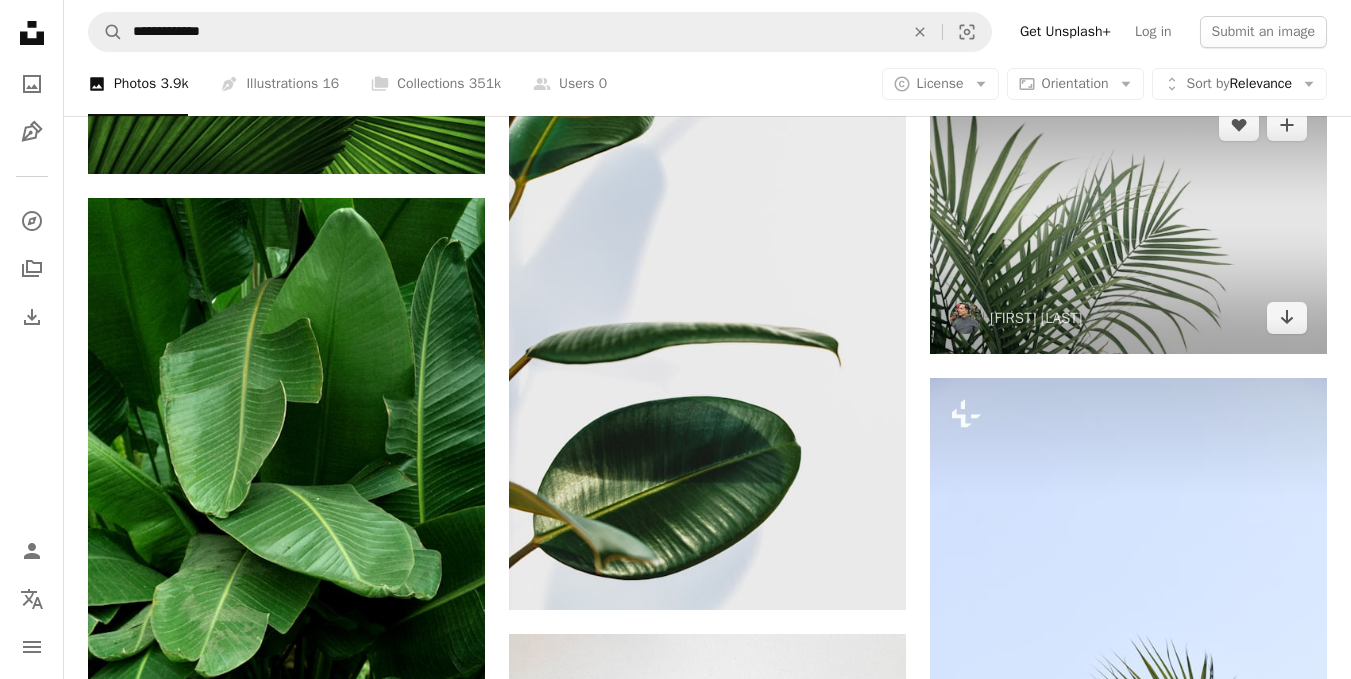 click at bounding box center [1128, 221] 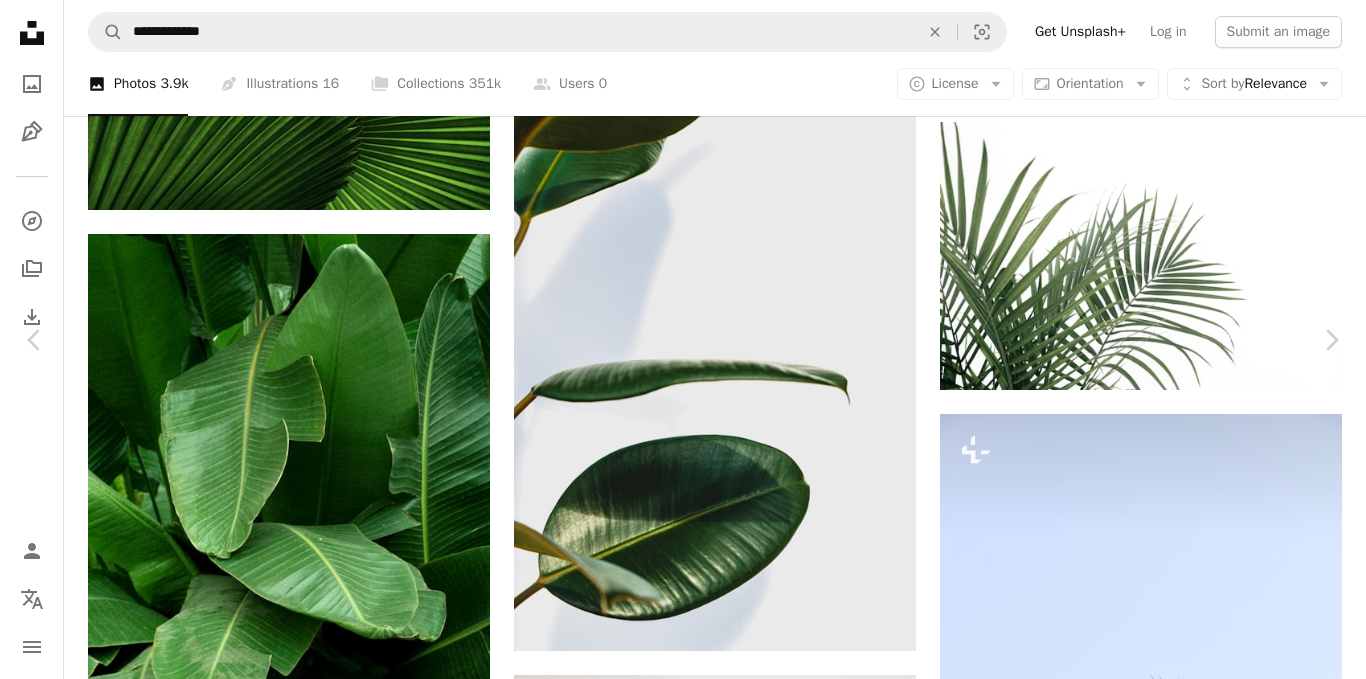 scroll, scrollTop: 300, scrollLeft: 0, axis: vertical 